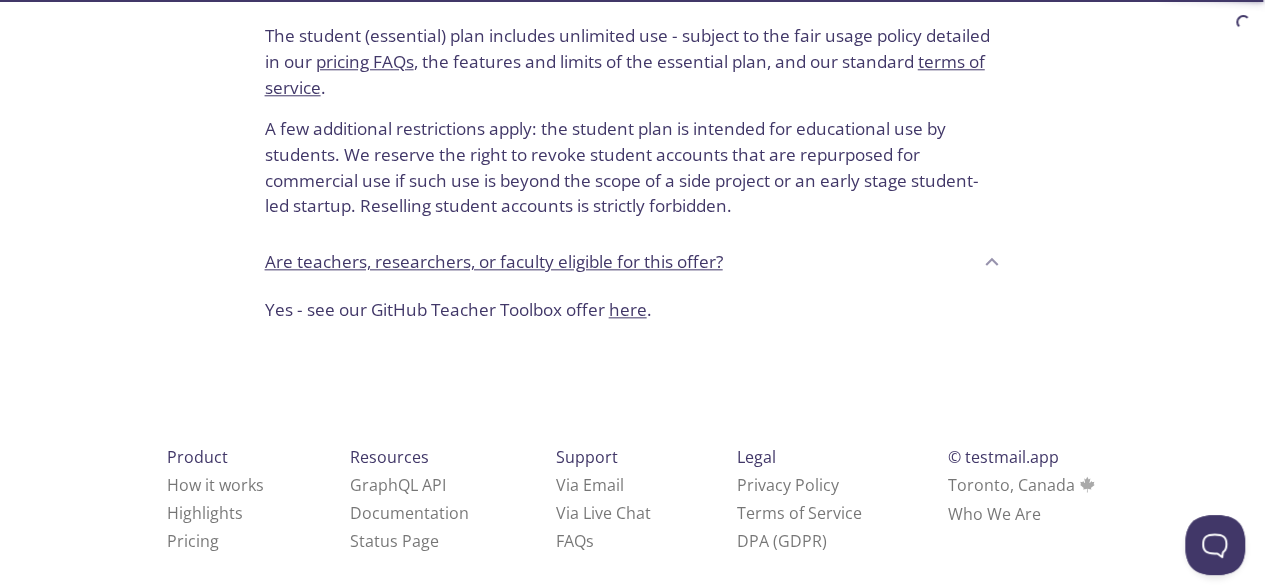 scroll, scrollTop: 998, scrollLeft: 0, axis: vertical 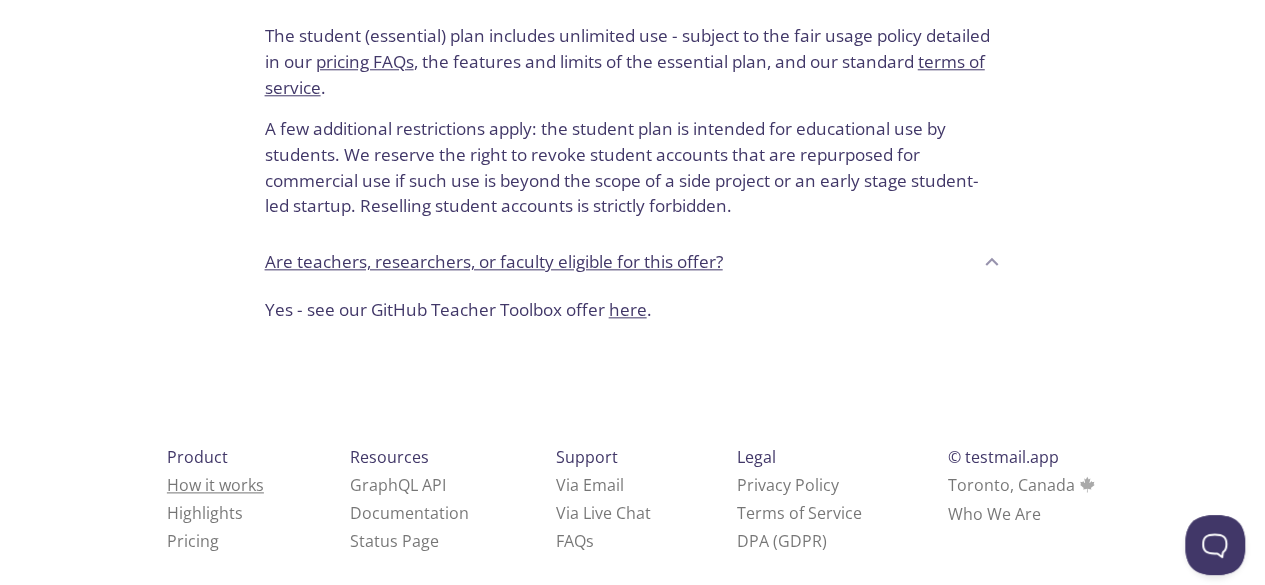click on "How it works" at bounding box center [215, 485] 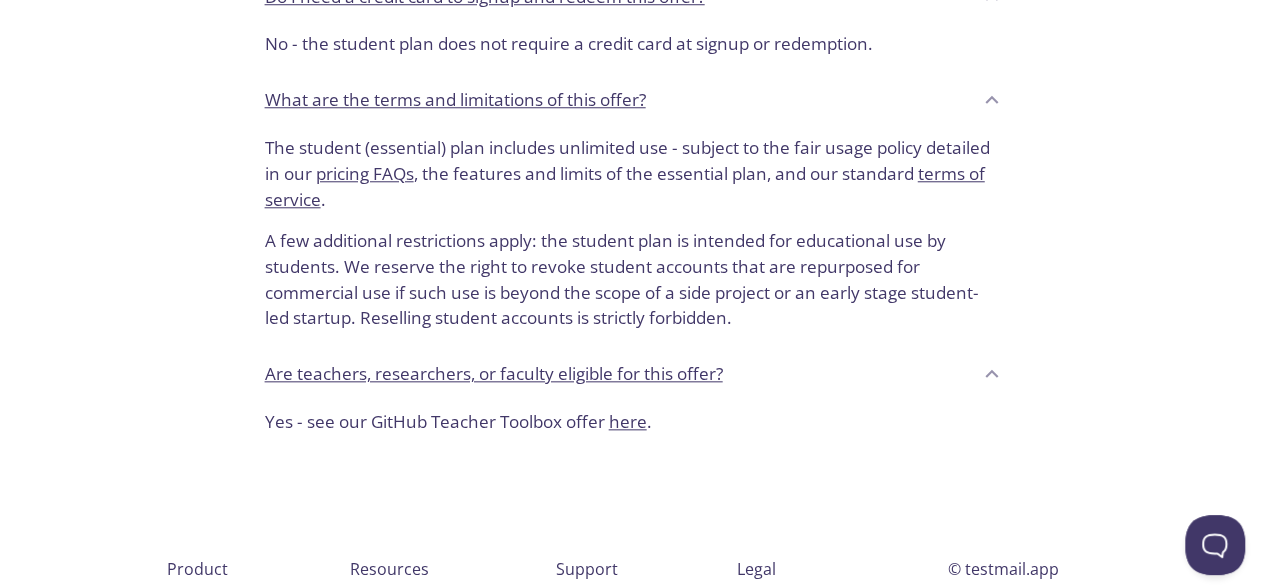 scroll, scrollTop: 1024, scrollLeft: 0, axis: vertical 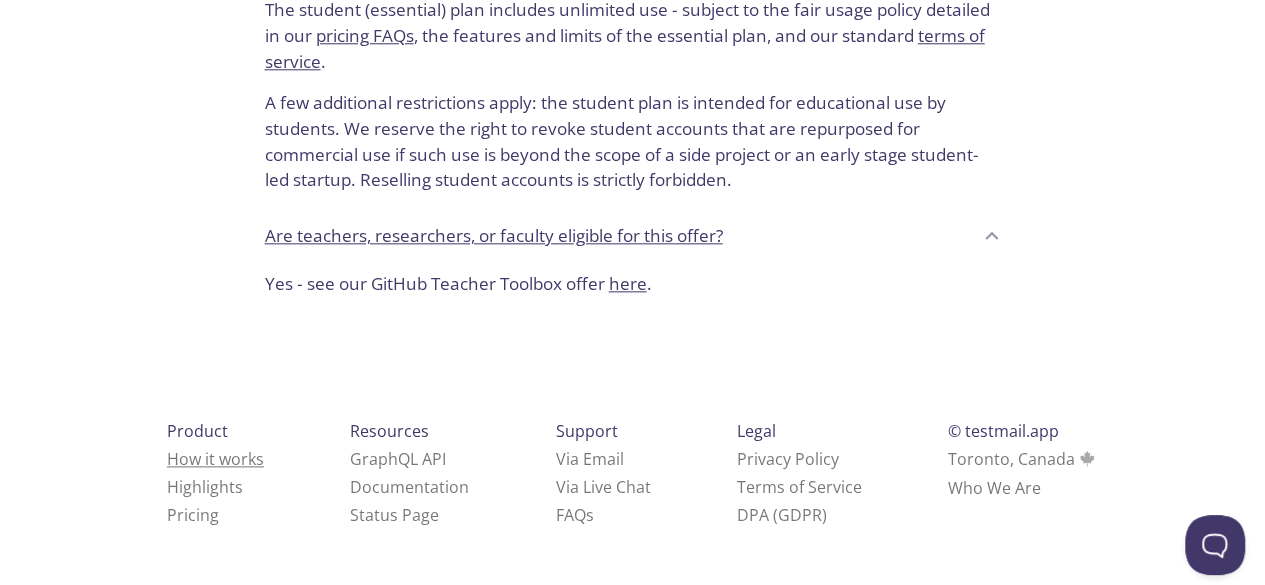 click on "How it works" at bounding box center [215, 459] 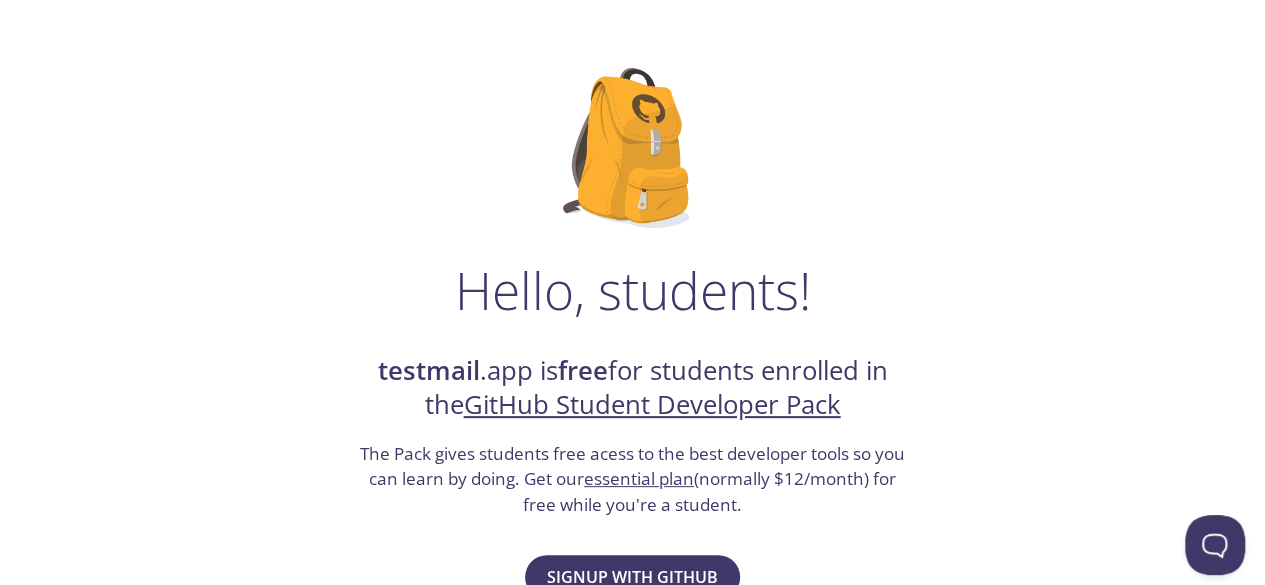 scroll, scrollTop: 0, scrollLeft: 0, axis: both 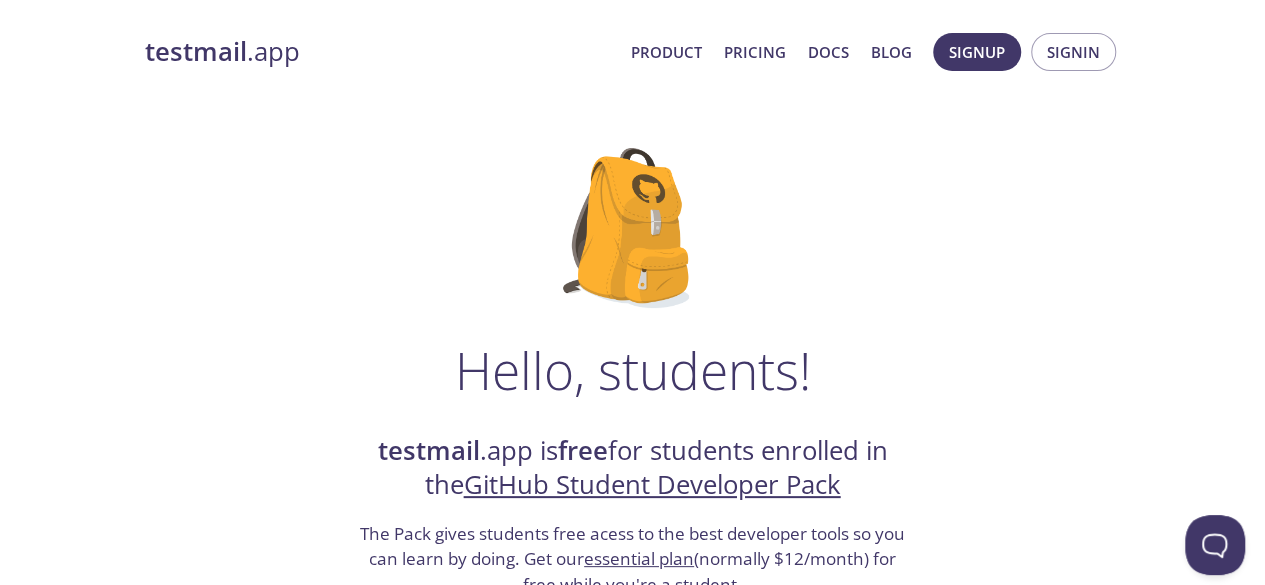 click on "testmail" at bounding box center (196, 51) 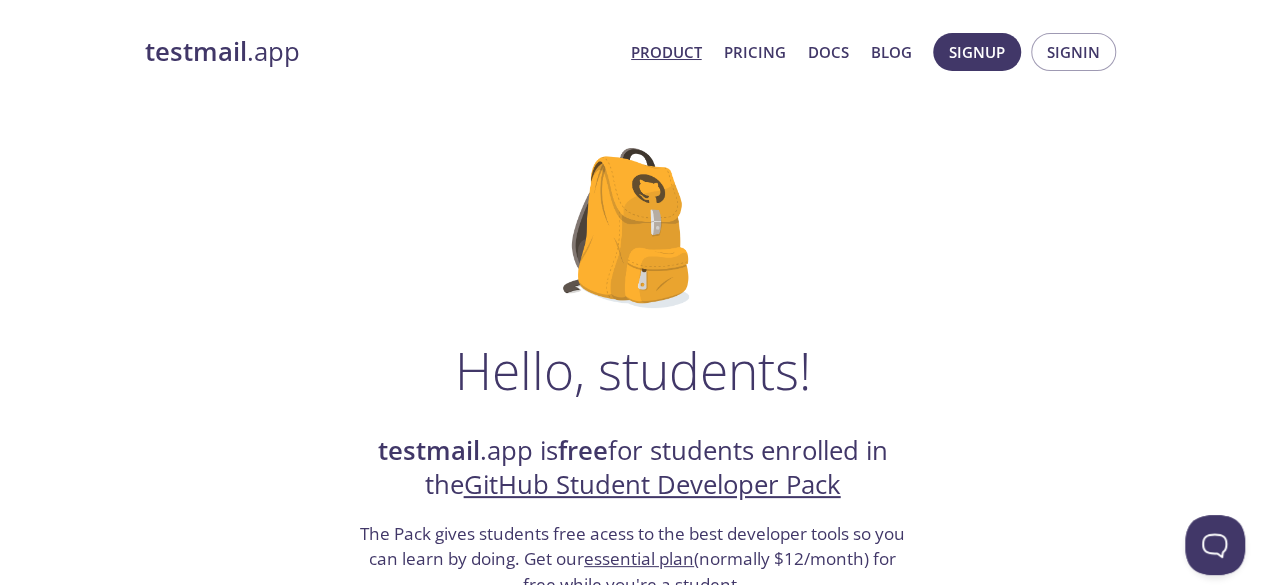 click on "Product" at bounding box center [666, 52] 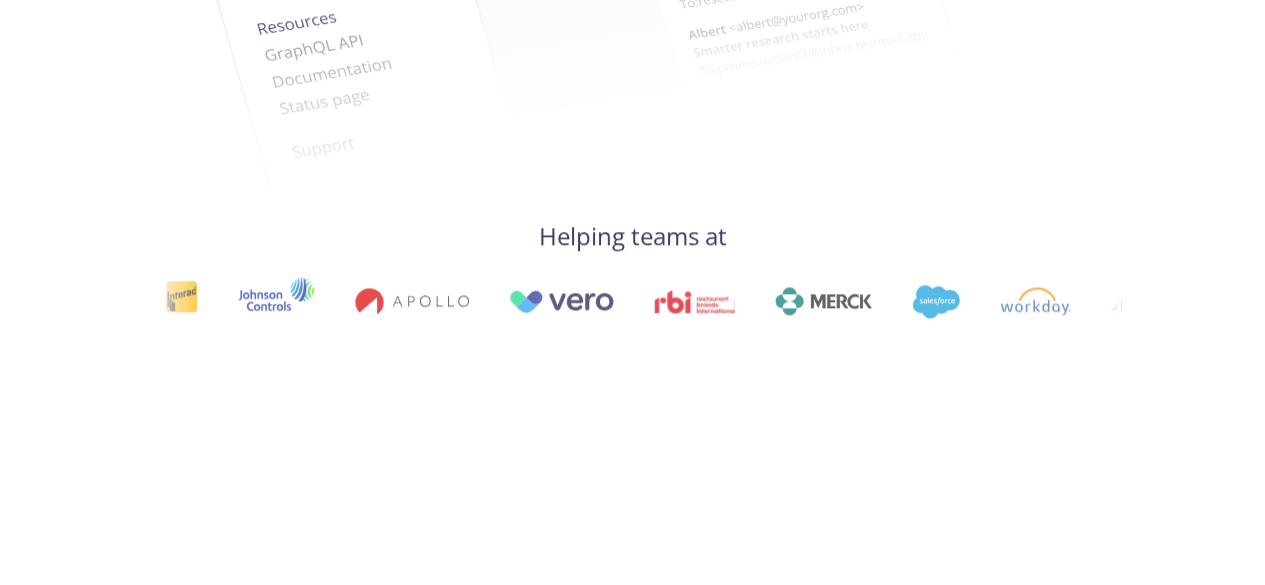 scroll, scrollTop: 919, scrollLeft: 0, axis: vertical 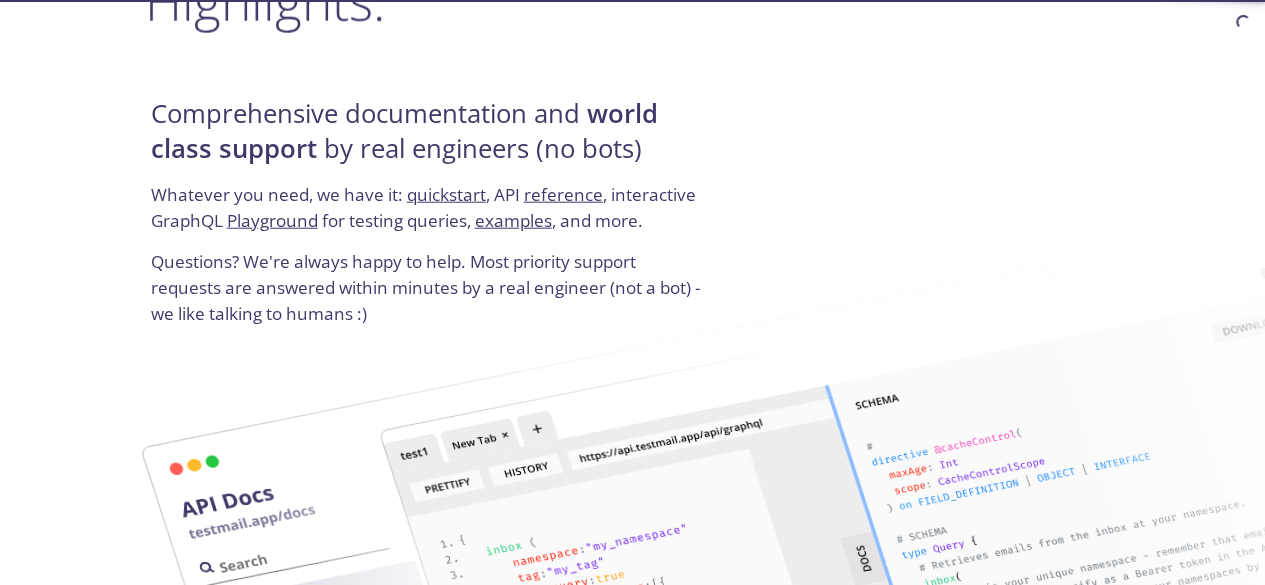click on "examples" at bounding box center [513, 220] 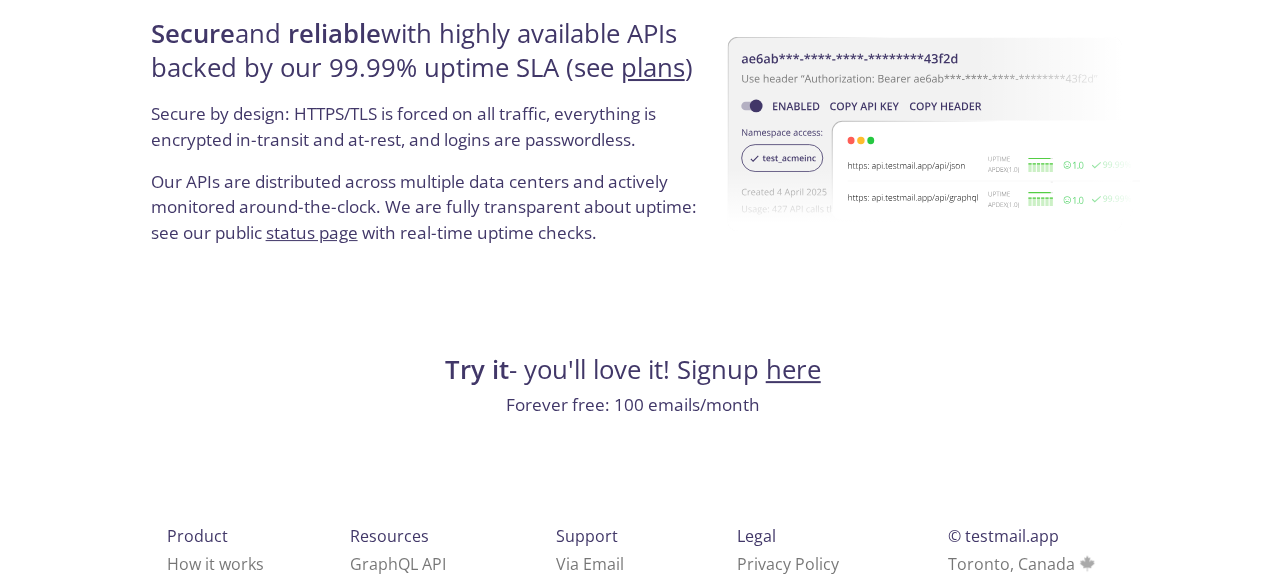 scroll, scrollTop: 3988, scrollLeft: 0, axis: vertical 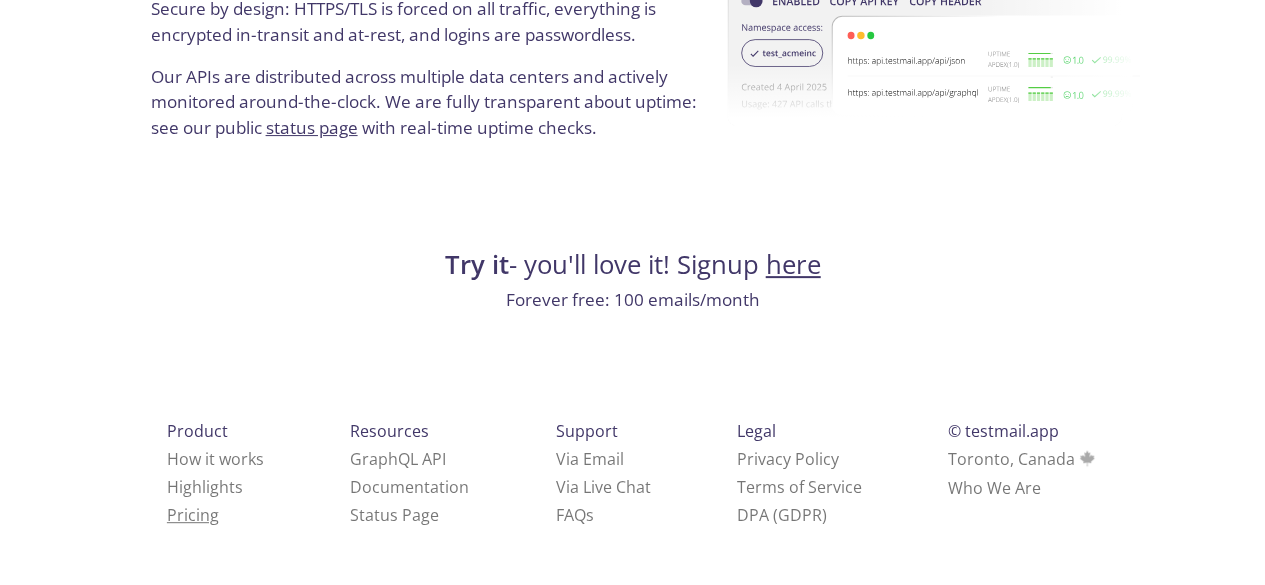 click on "Pricing" at bounding box center [193, 515] 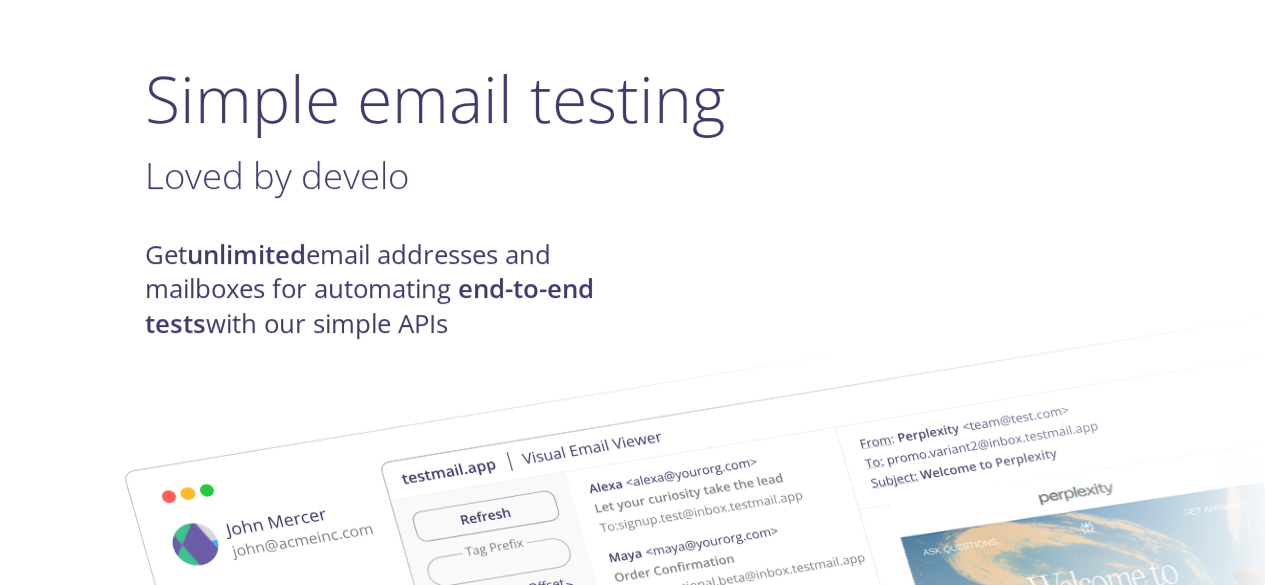 scroll, scrollTop: 0, scrollLeft: 0, axis: both 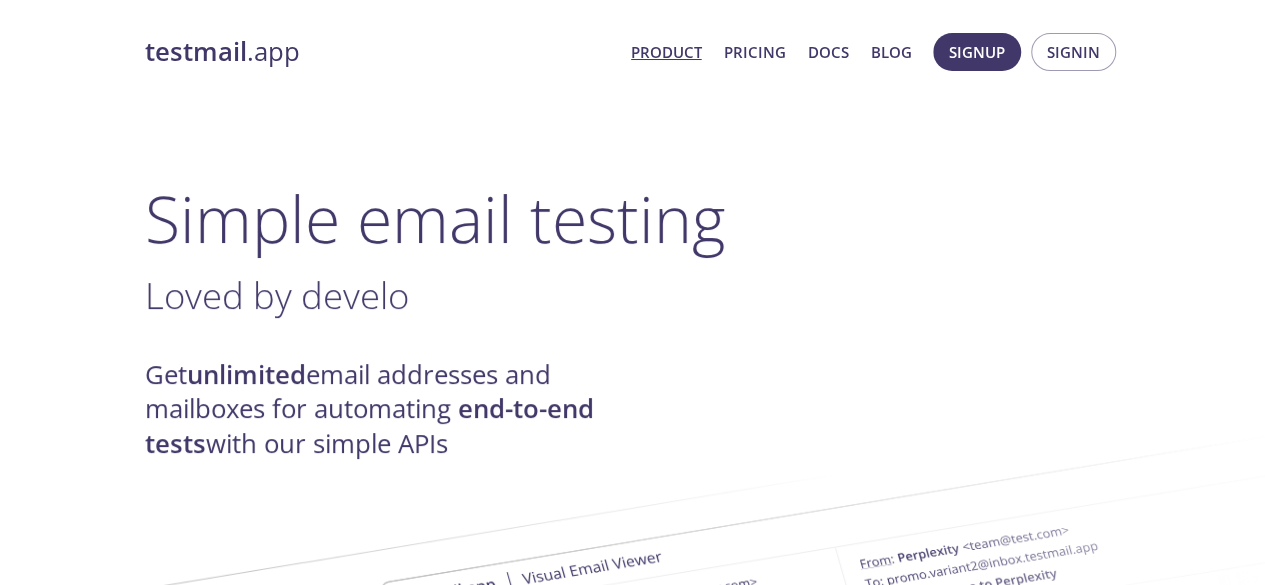 click on "Loved by develo ." at bounding box center (633, 295) 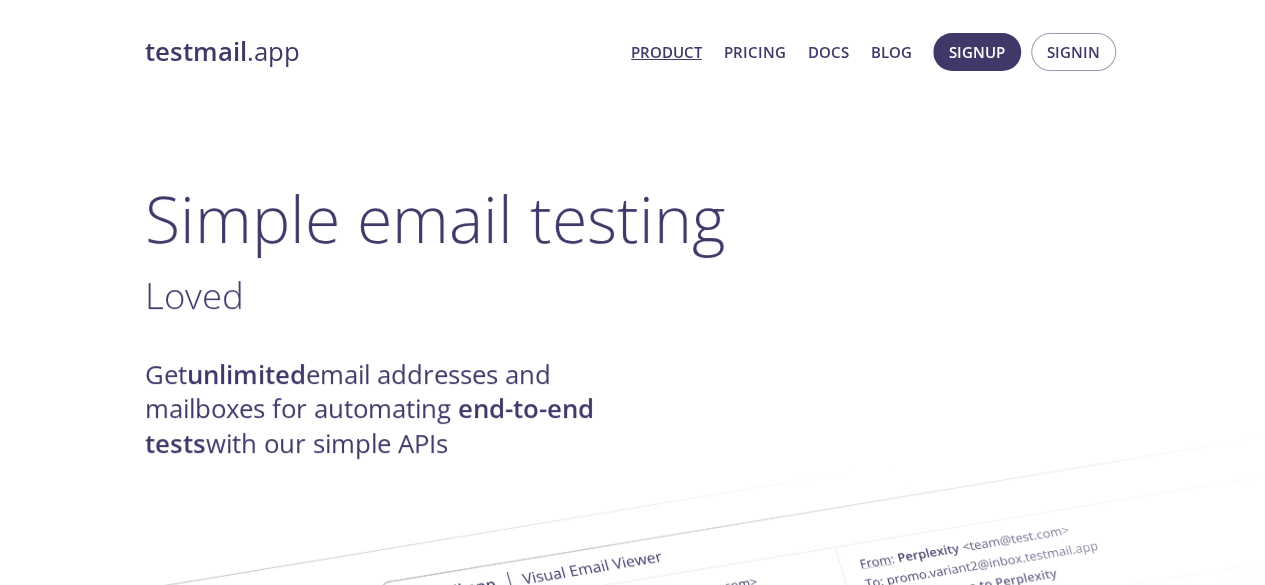 click on "Loved ." at bounding box center (633, 295) 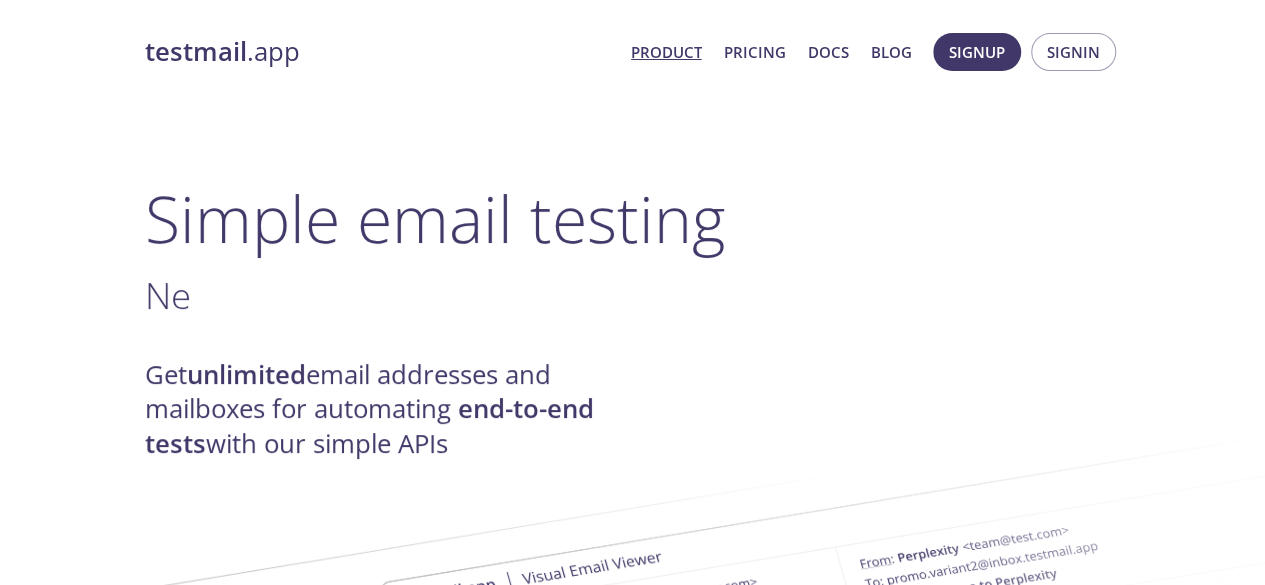 click on "Ne ." at bounding box center [633, 295] 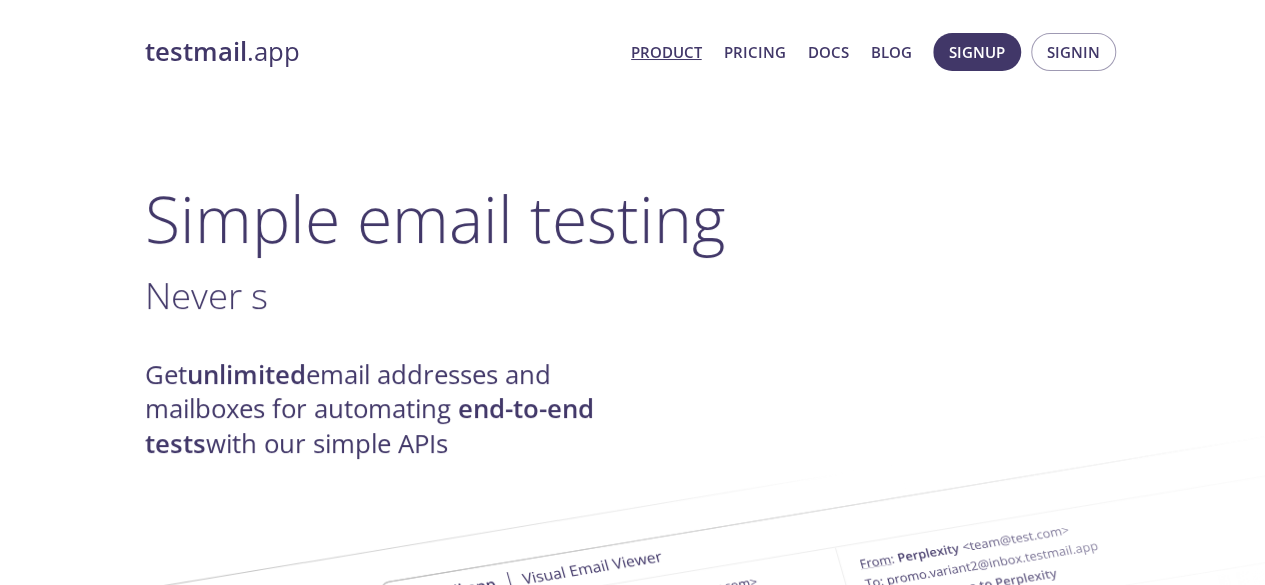 click on "Never s ." at bounding box center (633, 295) 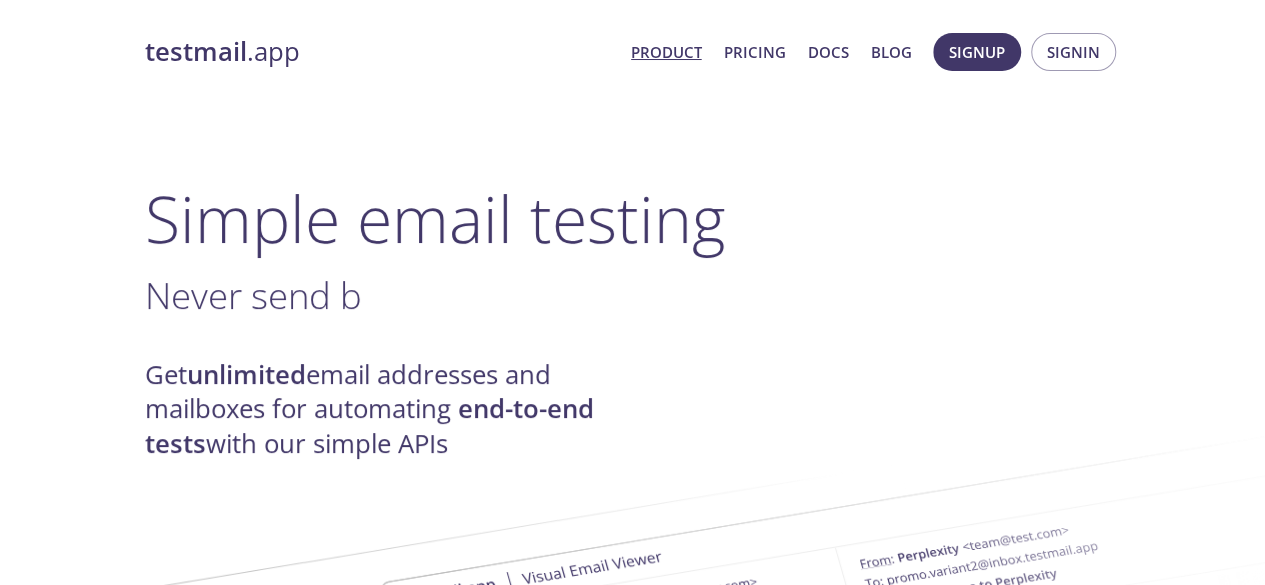 click on "Never send b ." at bounding box center (633, 295) 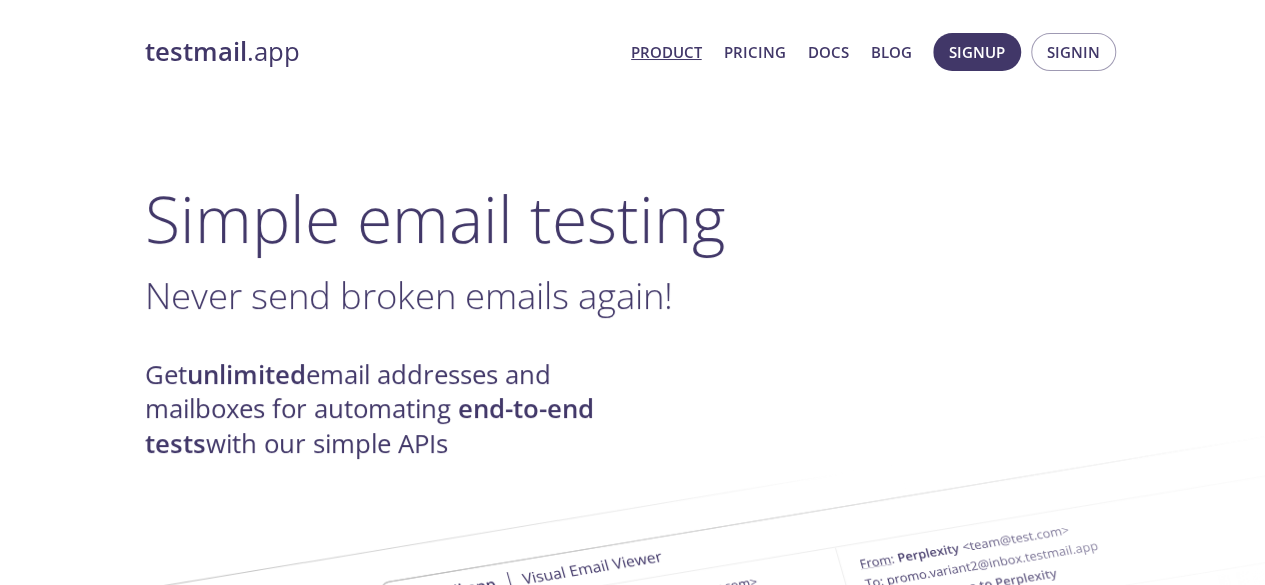 click on "Never send broken emails again!" at bounding box center [409, 295] 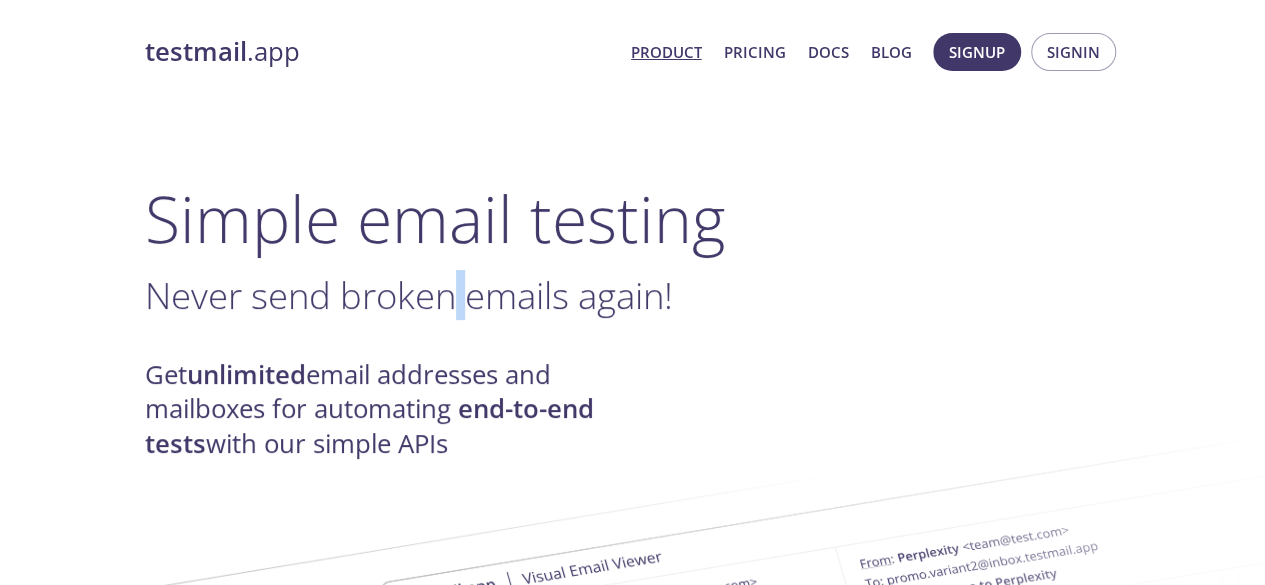 click on "Never send broken emails again!" at bounding box center [409, 295] 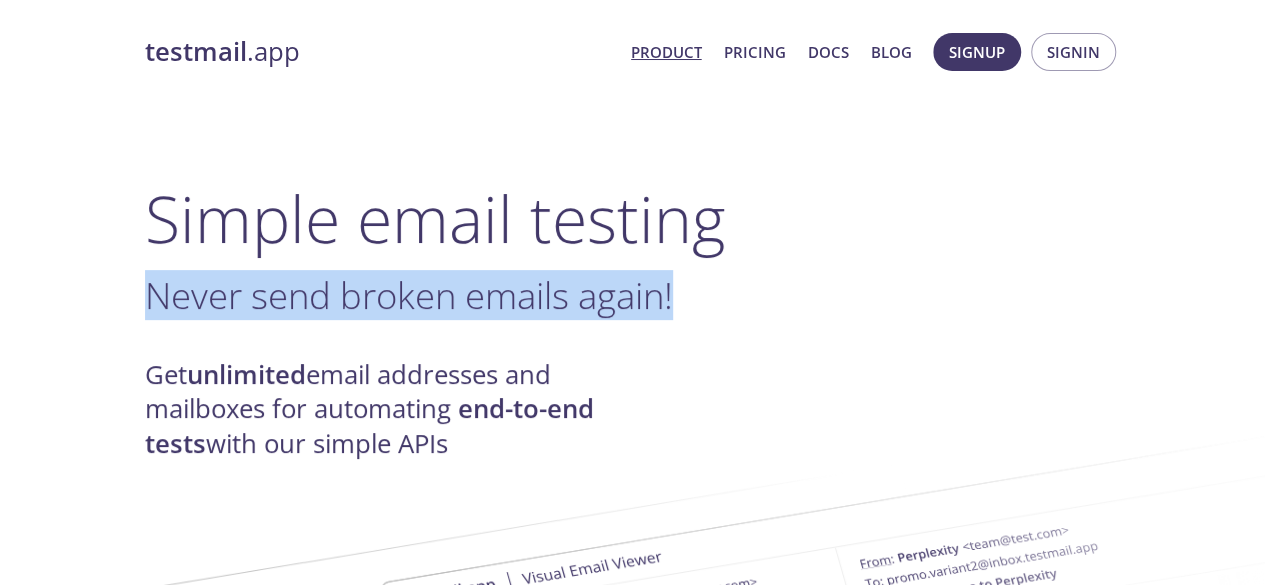 click on "Never send broken emails again!" at bounding box center [409, 295] 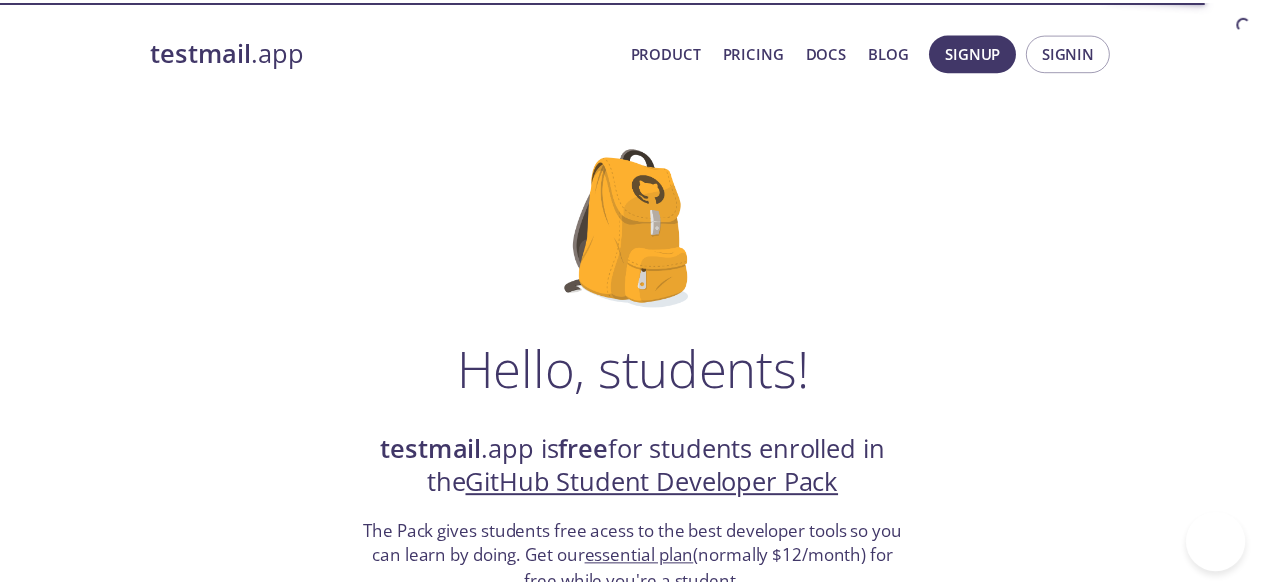 scroll, scrollTop: 0, scrollLeft: 0, axis: both 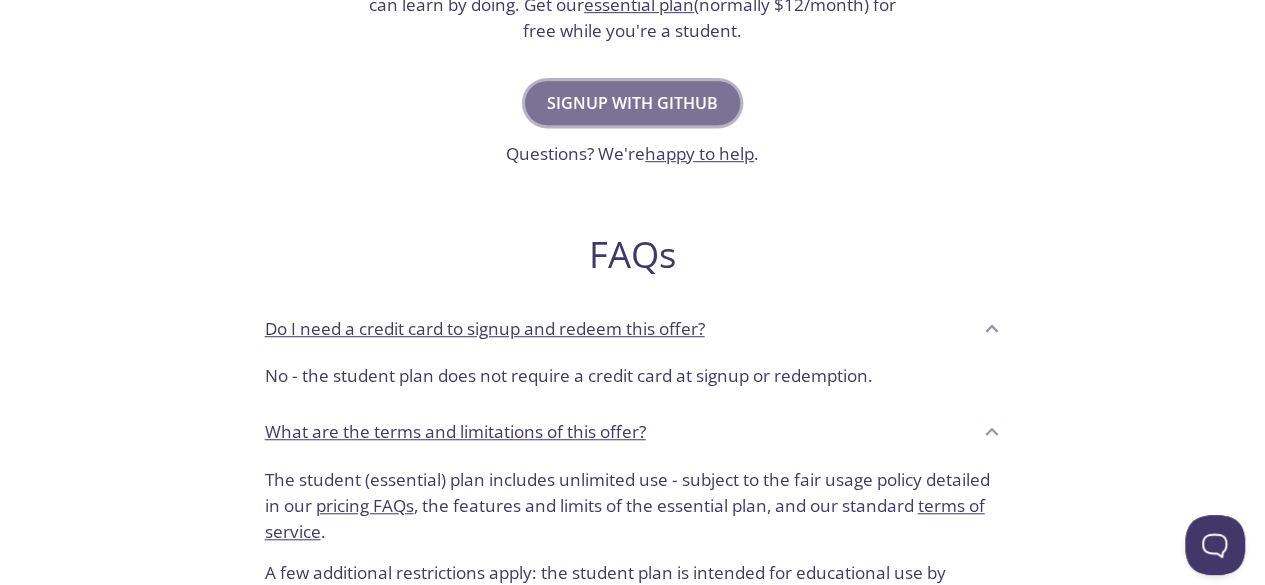 click on "Signup with GitHub" at bounding box center [632, 103] 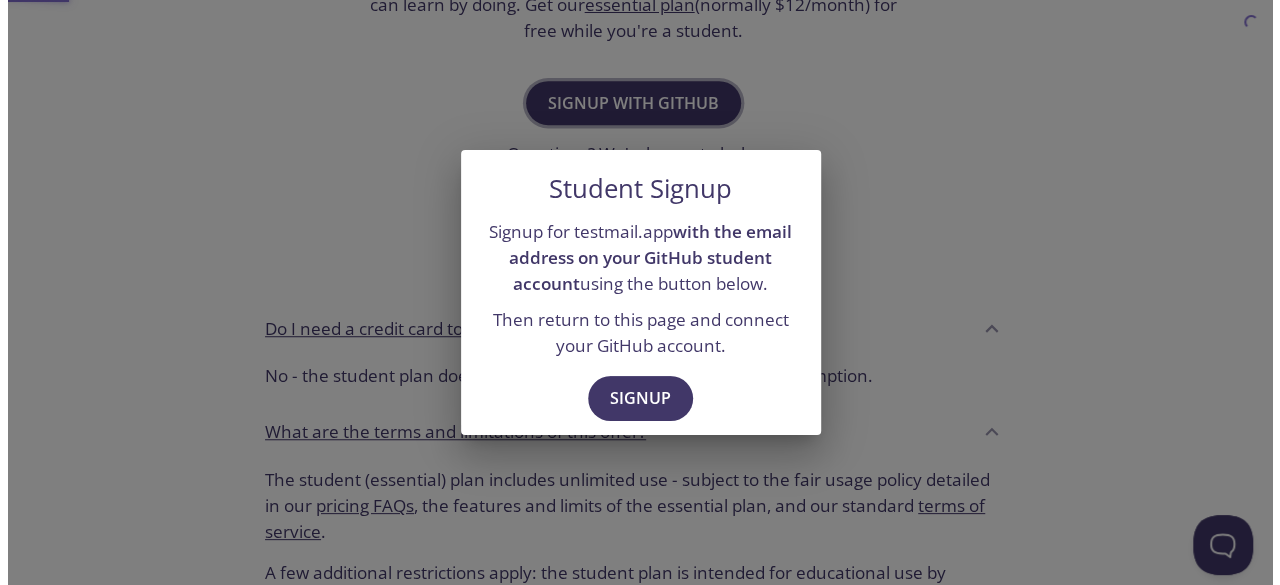 scroll, scrollTop: 0, scrollLeft: 0, axis: both 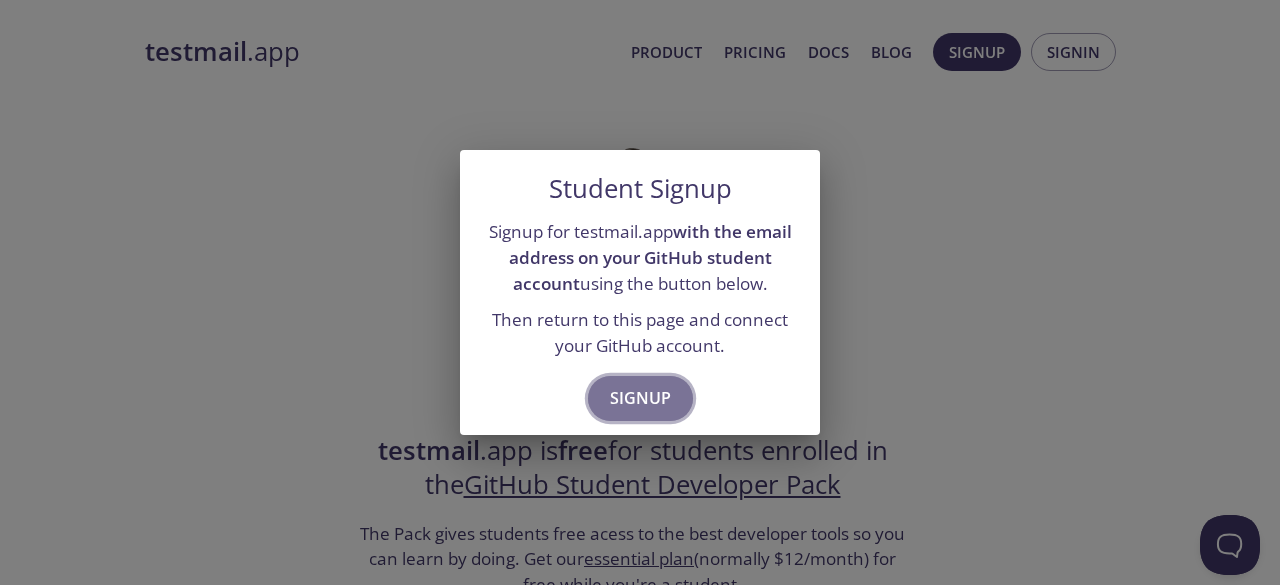 click on "Signup" at bounding box center (640, 398) 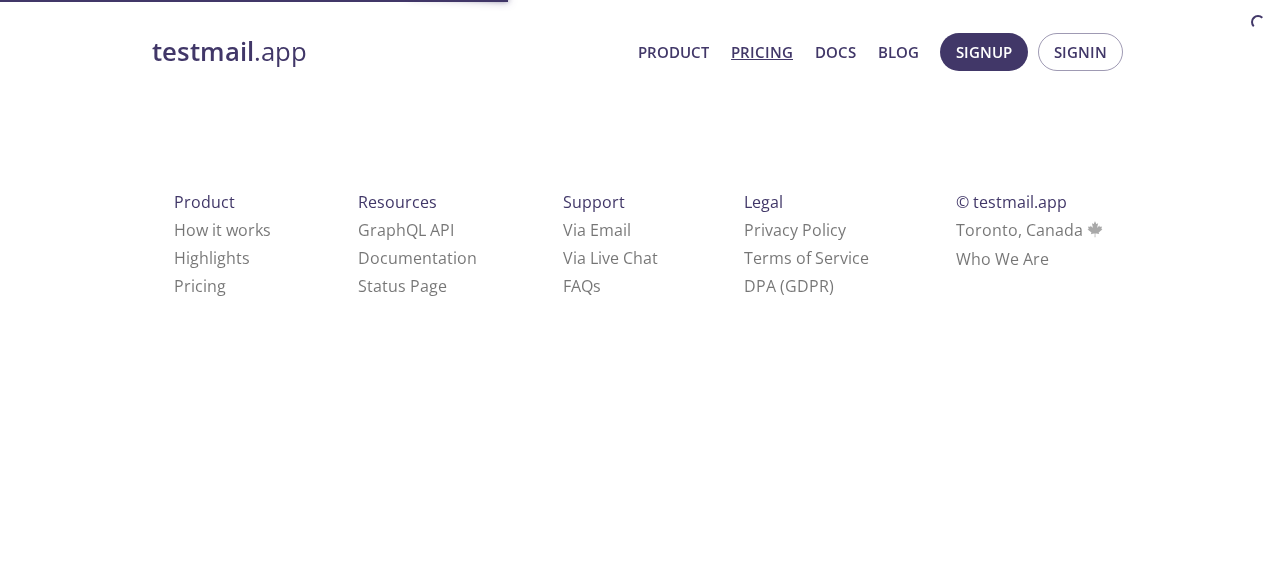 scroll, scrollTop: 0, scrollLeft: 0, axis: both 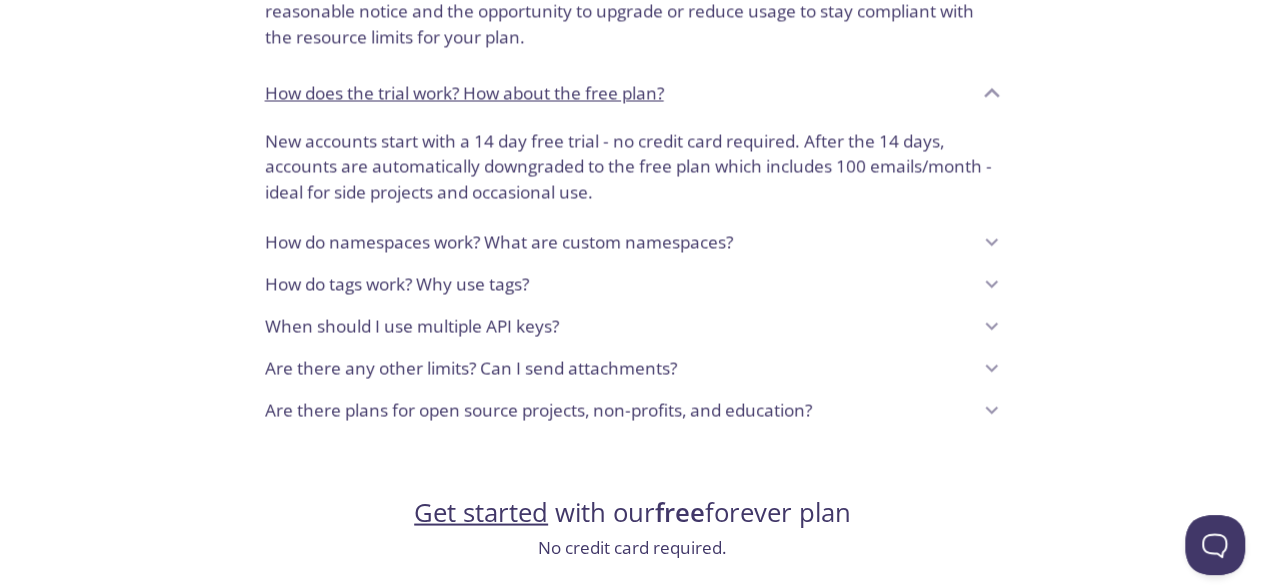 click on "How do tags work? Why use tags?" at bounding box center [397, 284] 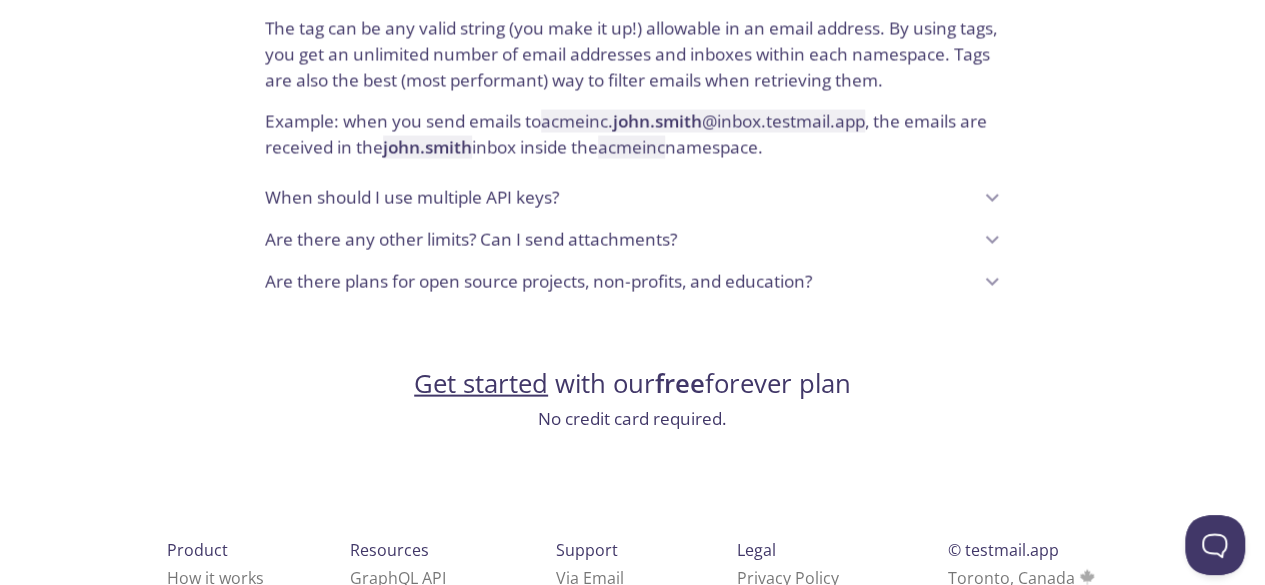 scroll, scrollTop: 1969, scrollLeft: 0, axis: vertical 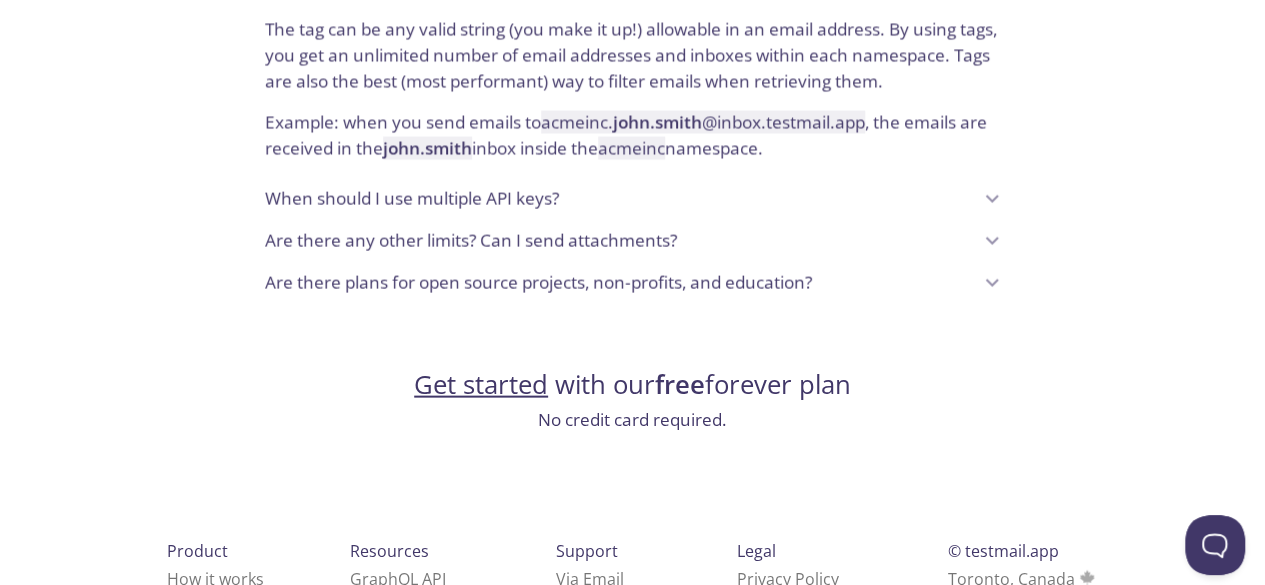 click on "When should I use multiple API keys?" at bounding box center (412, 199) 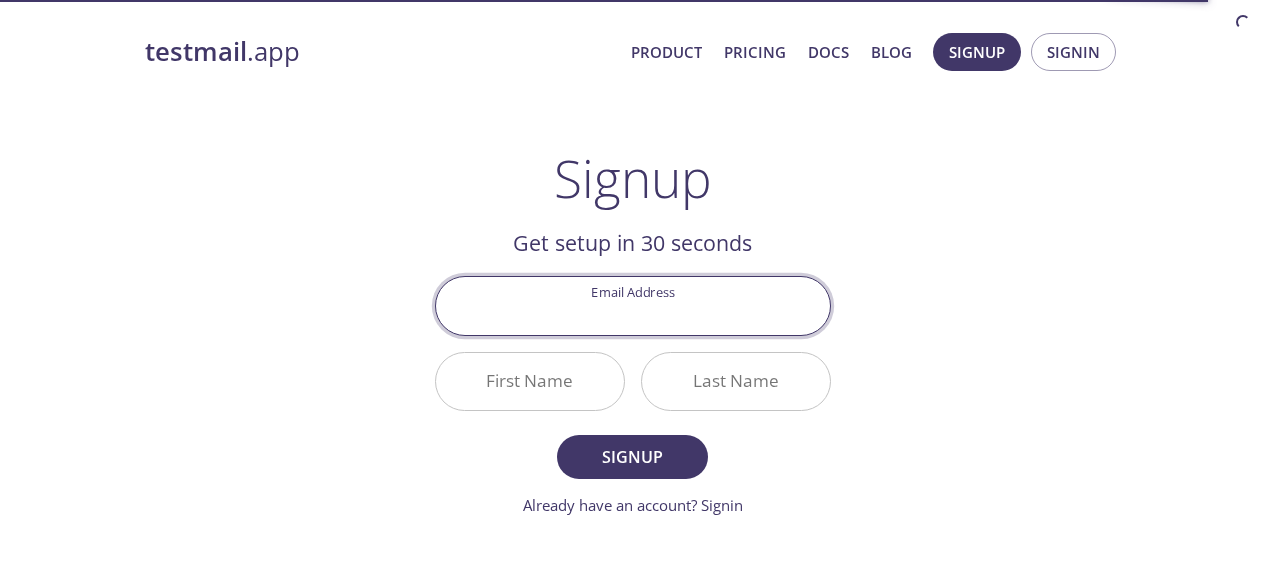 scroll, scrollTop: 0, scrollLeft: 0, axis: both 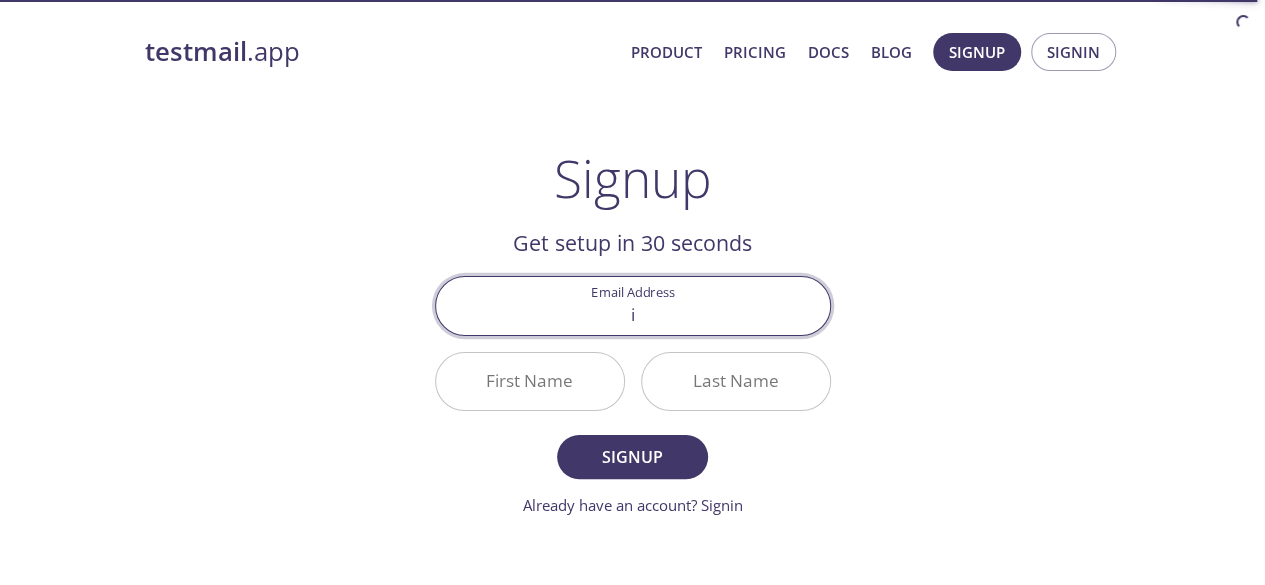 type on "[EMAIL]" 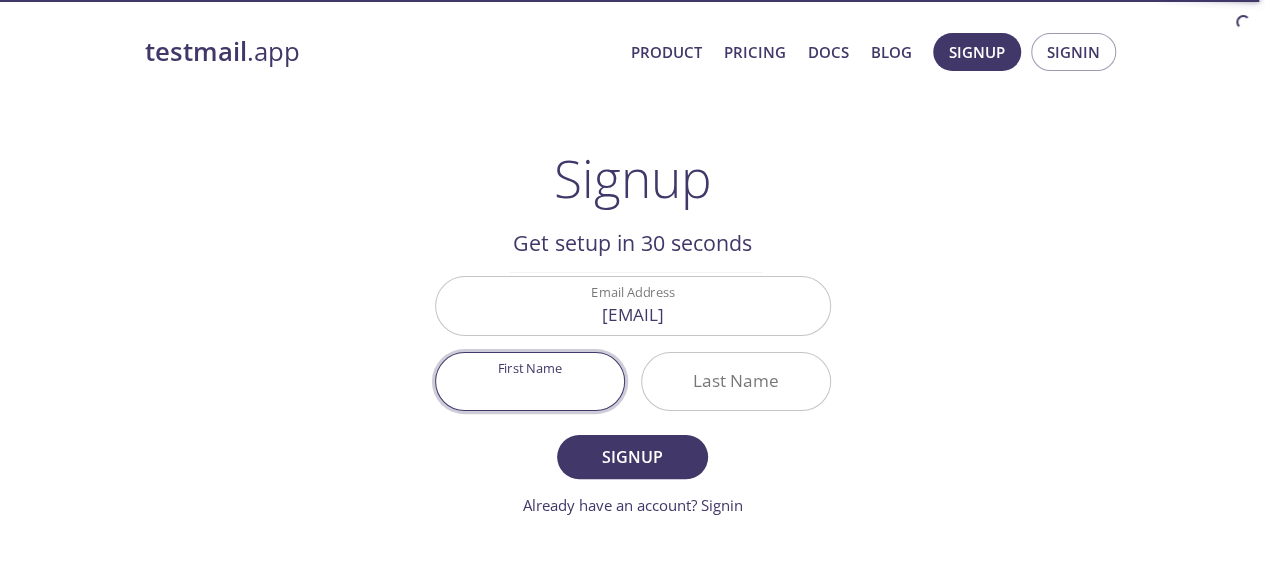 click on "First Name" at bounding box center [530, 381] 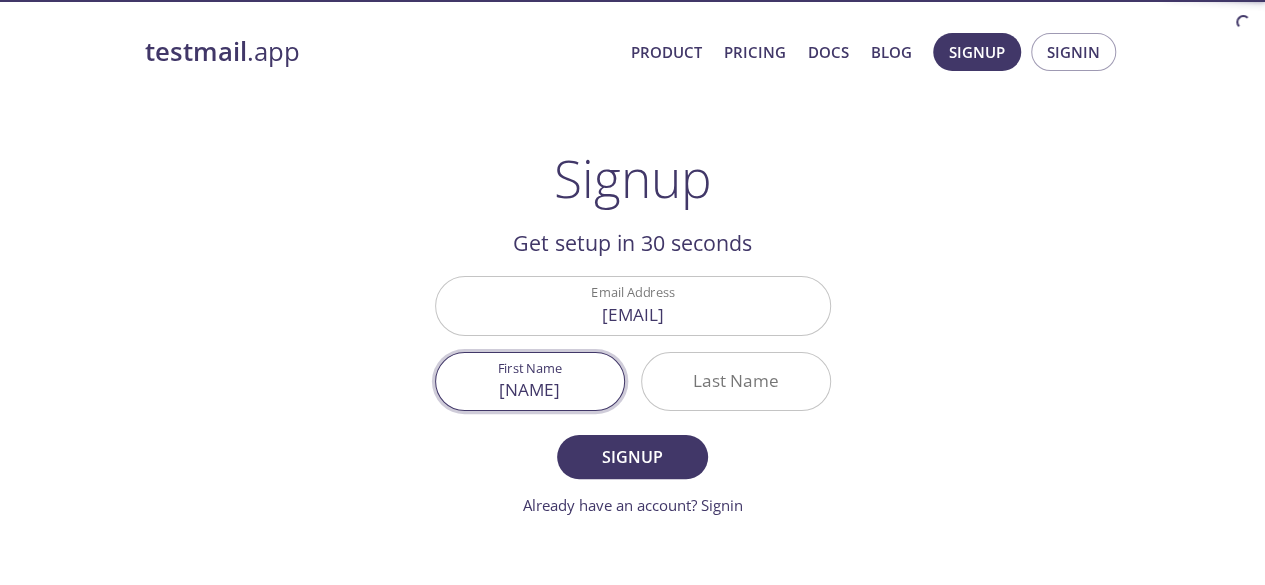 type on "[NAME]" 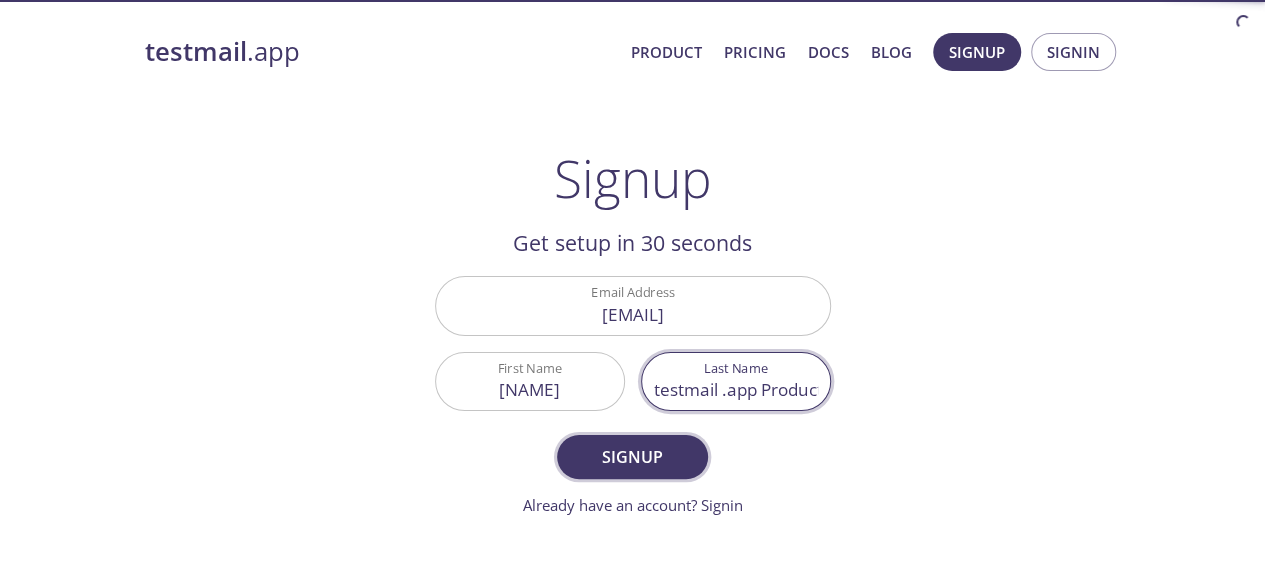 type on "testmail .app Product Pricing Docs Blog Console Hello, students! testmail .app is free for students enrolled in the GitHub Student Developer Pack The Pack gives students free acess to the best developer tools so you can learn by doing. Get our essential plan (normally $12/month) for free while you're a student. Signup with GitHub Questions? We're happy to help . FAQs Do I need a credit card to signup and redeem this offer? No - the student plan does not require a credit card at signup or redemption. What are the terms and limitations of this offer? The student (essential) plan includes unlimited use - subject to the fair usage policy detailed in our pricing FAQs , the features and limits of the essential plan, and our standard terms of service . Are teachers, researchers, or faculty eligible for this offer? Yes - see our GitHub Teacher Toolbox offer here . Product How it works Highlights Pricing Resources GraphQL API Documentation Status Page Support Via Email Via Live Chat FAQ s Legal DPA (GDPR)" 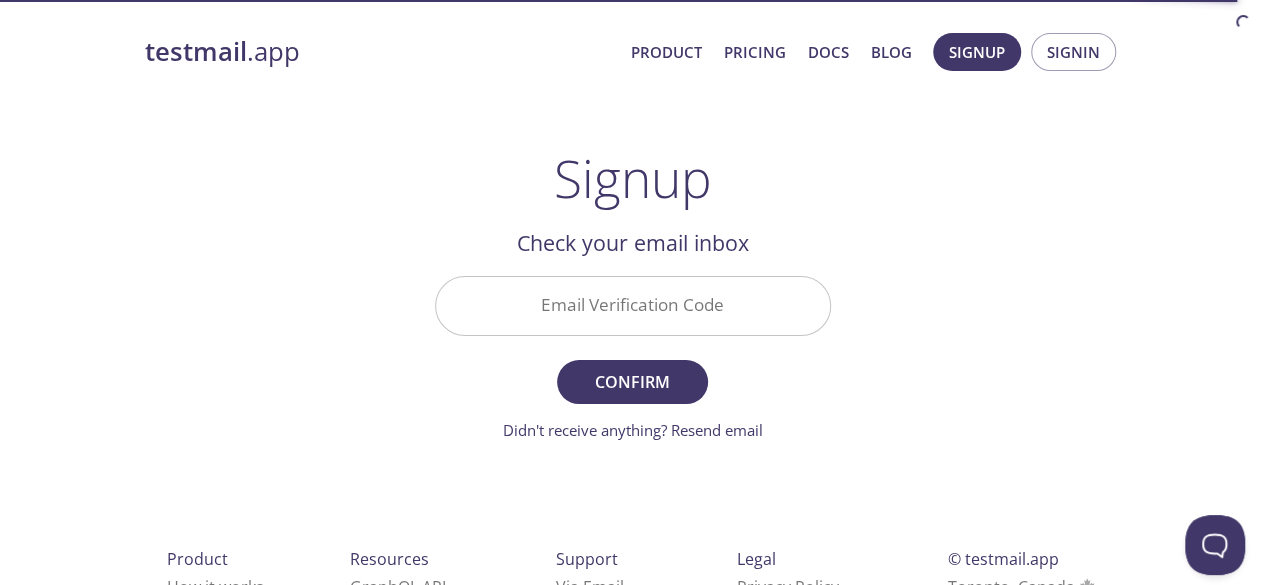 scroll, scrollTop: 0, scrollLeft: 0, axis: both 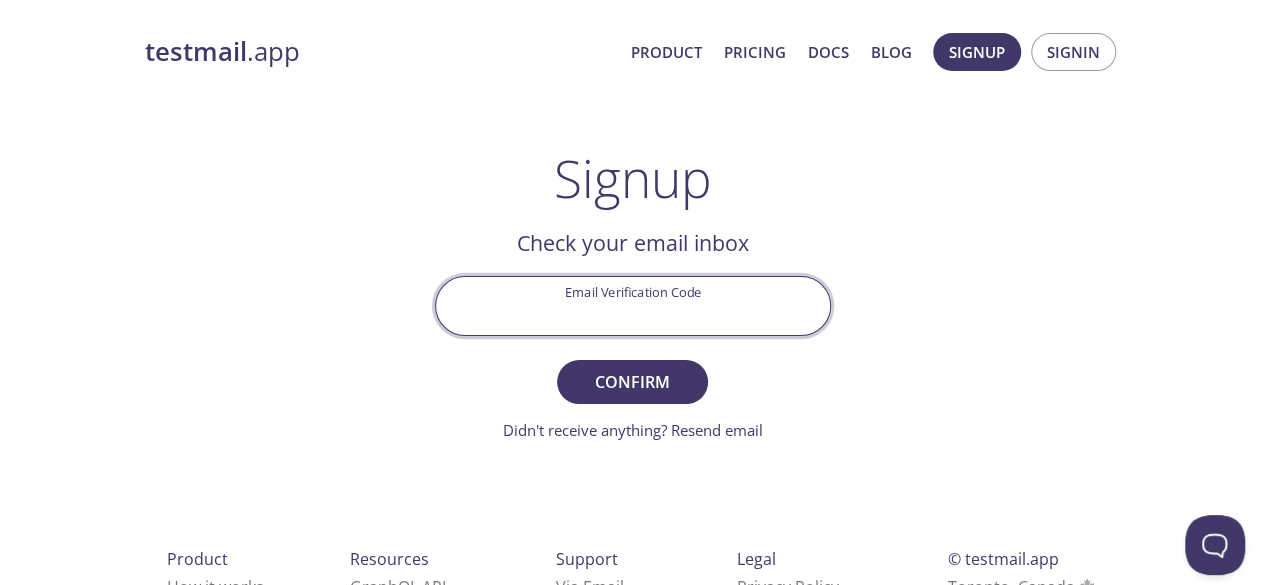 click on "Email Verification Code" at bounding box center [633, 305] 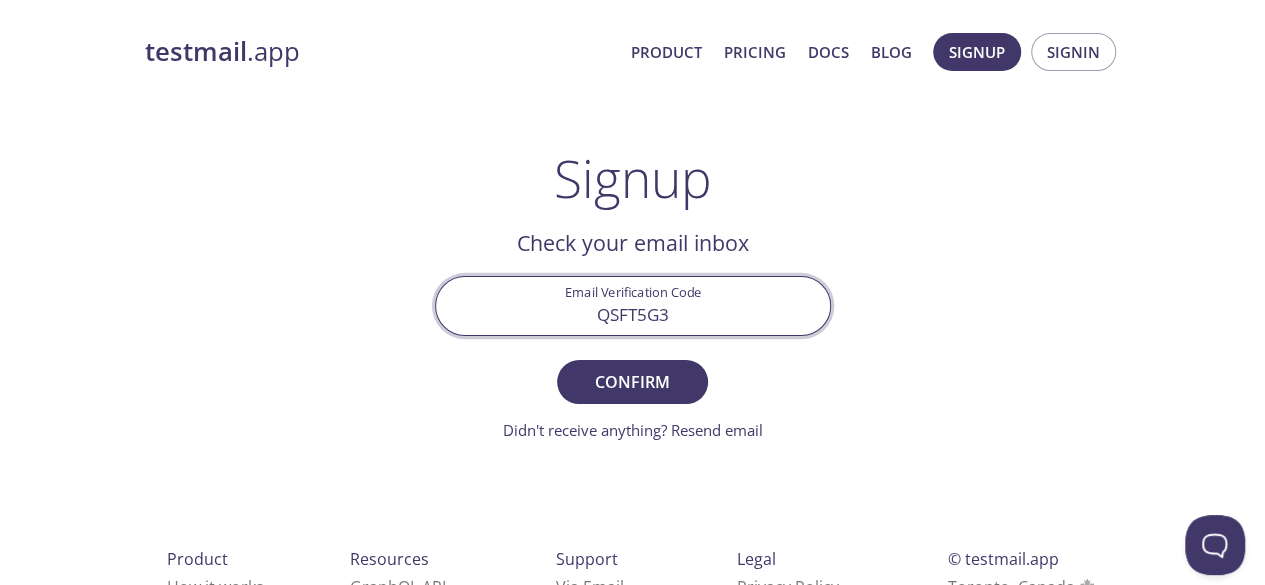 type on "QSFT5G3" 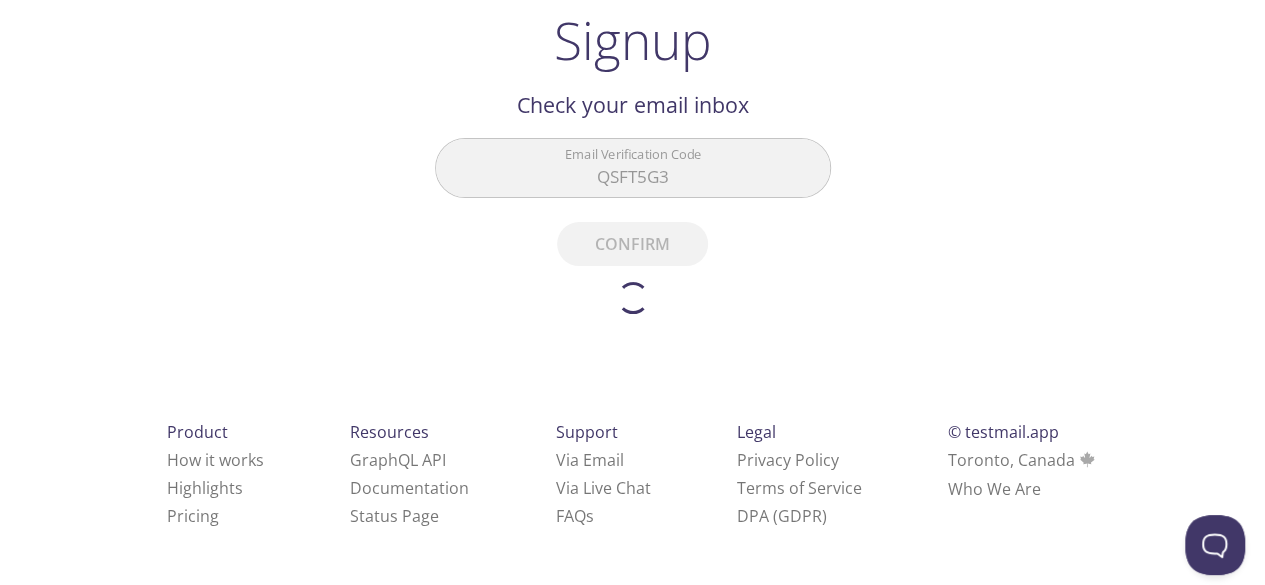 scroll, scrollTop: 0, scrollLeft: 0, axis: both 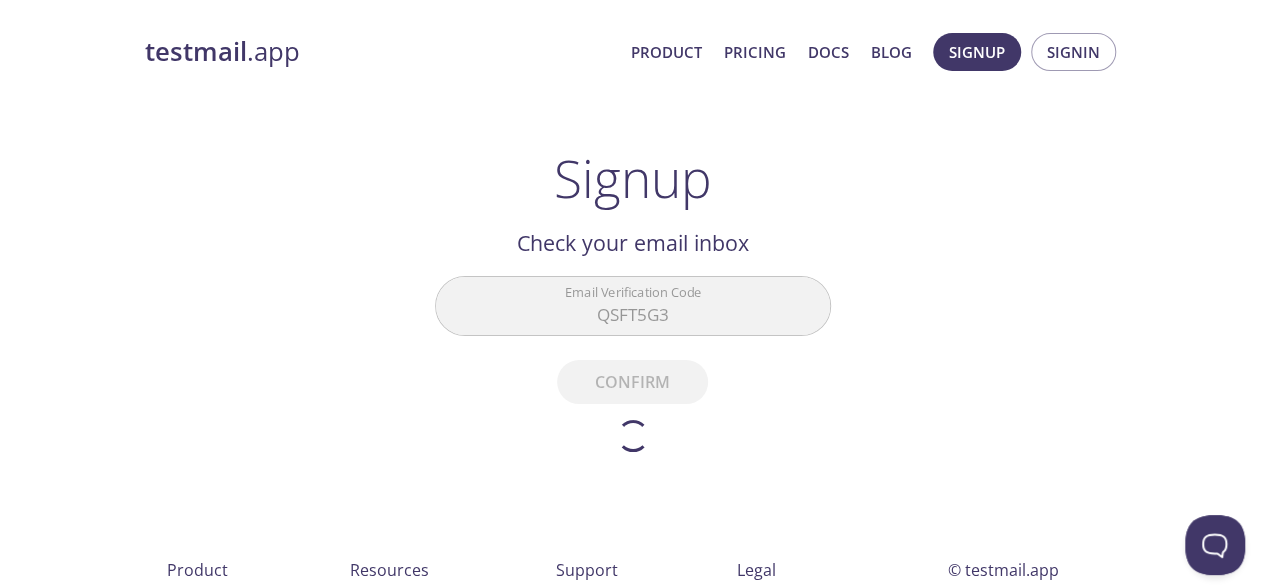 click on "Email Verification Code QSFT5G3 Confirm Didn't receive anything? Resend email" at bounding box center [633, 363] 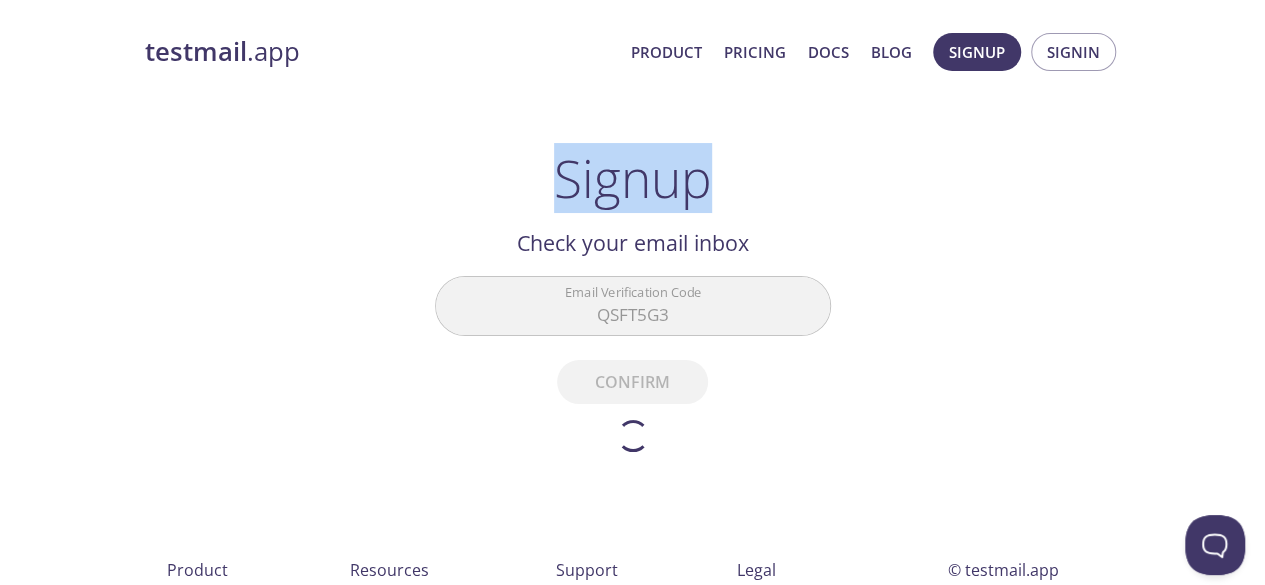 click on "Signup" at bounding box center [633, 178] 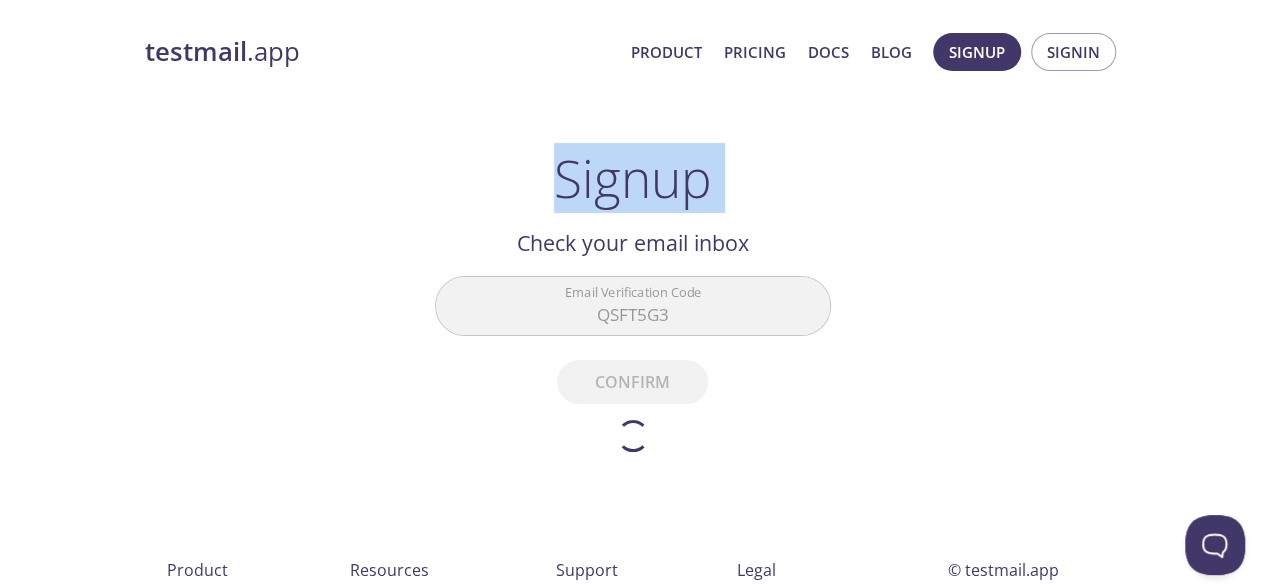 click on "Signup" at bounding box center [633, 178] 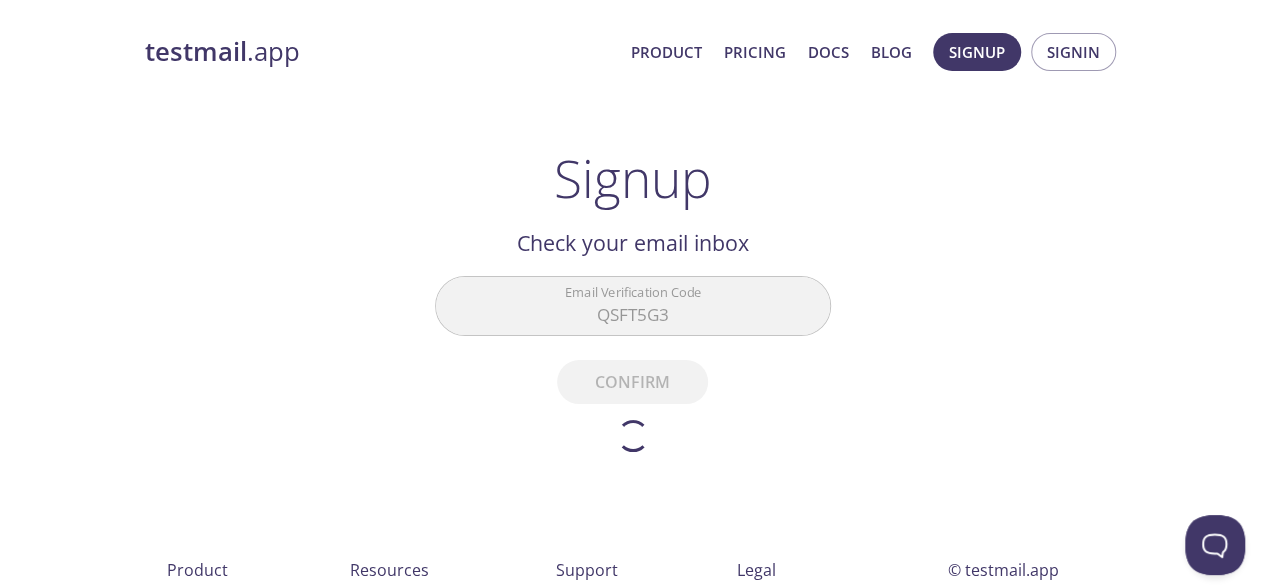 click on "Signup" at bounding box center (633, 178) 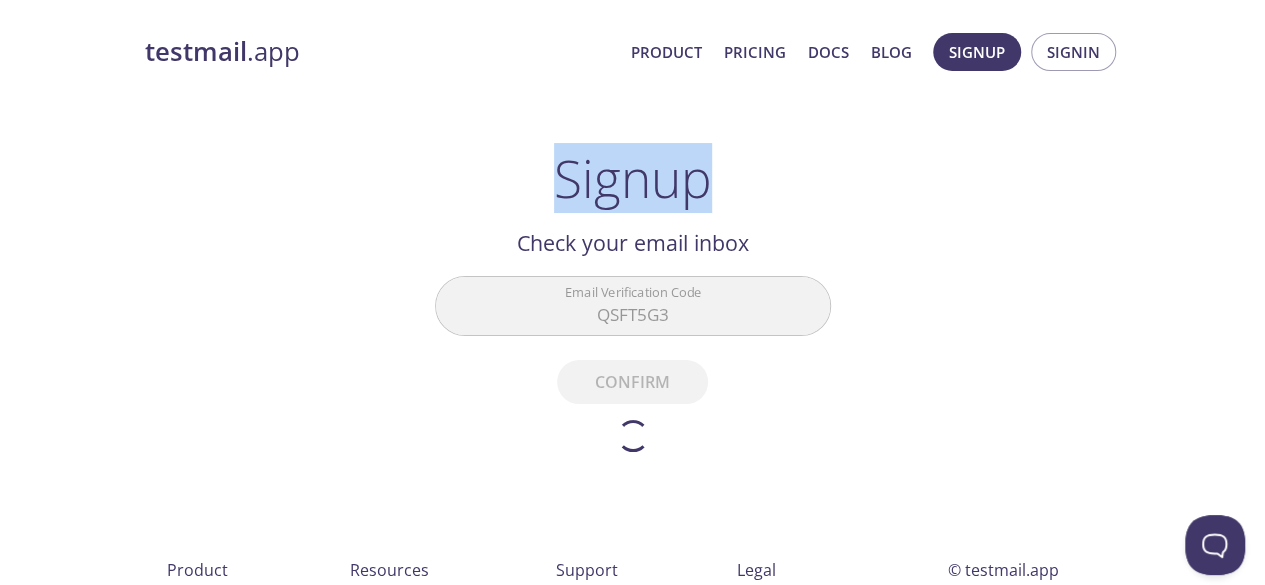 click on "Signup" at bounding box center [633, 178] 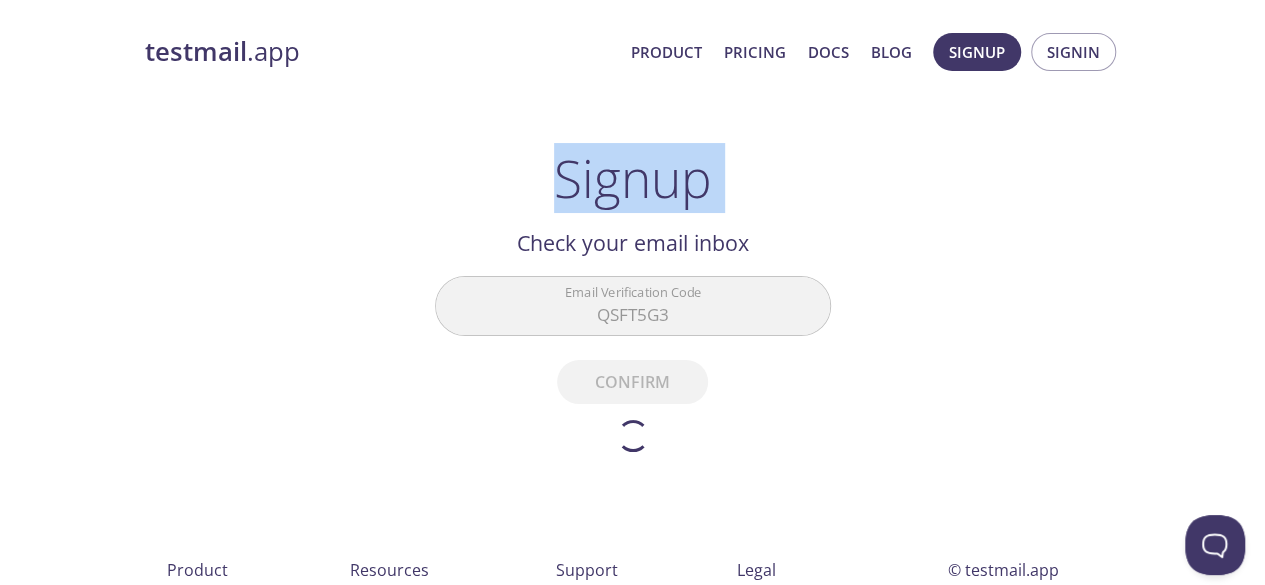 click on "Signup" at bounding box center [633, 178] 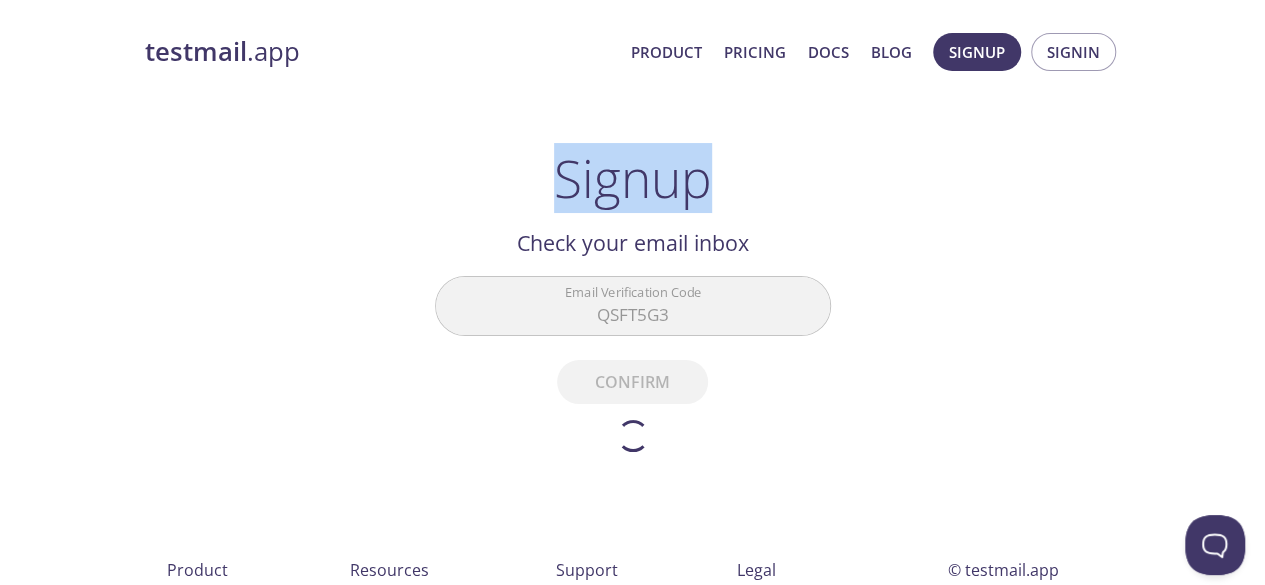 click on "Signup" at bounding box center (633, 178) 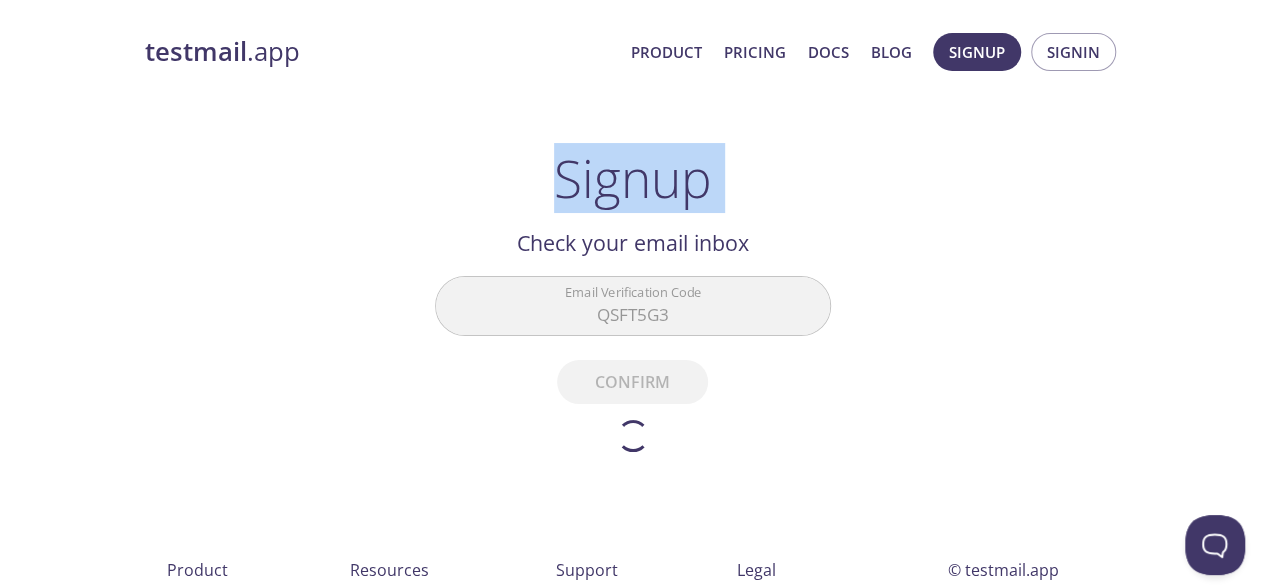 click on "Signup" at bounding box center (633, 178) 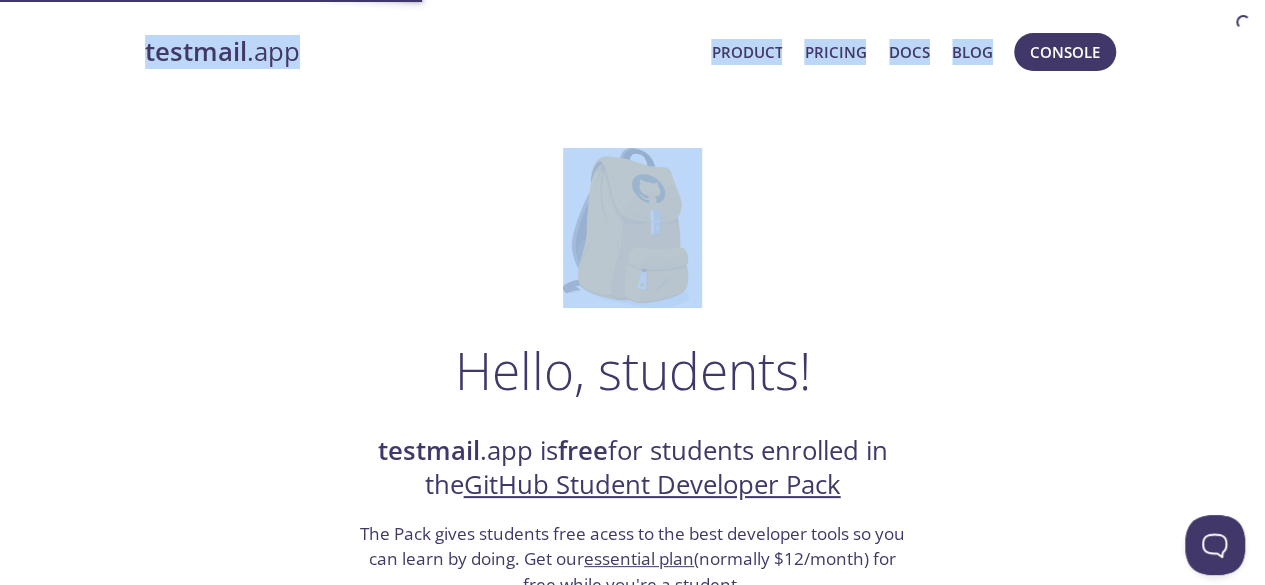 drag, startPoint x: 112, startPoint y: 59, endPoint x: 662, endPoint y: 191, distance: 565.6182 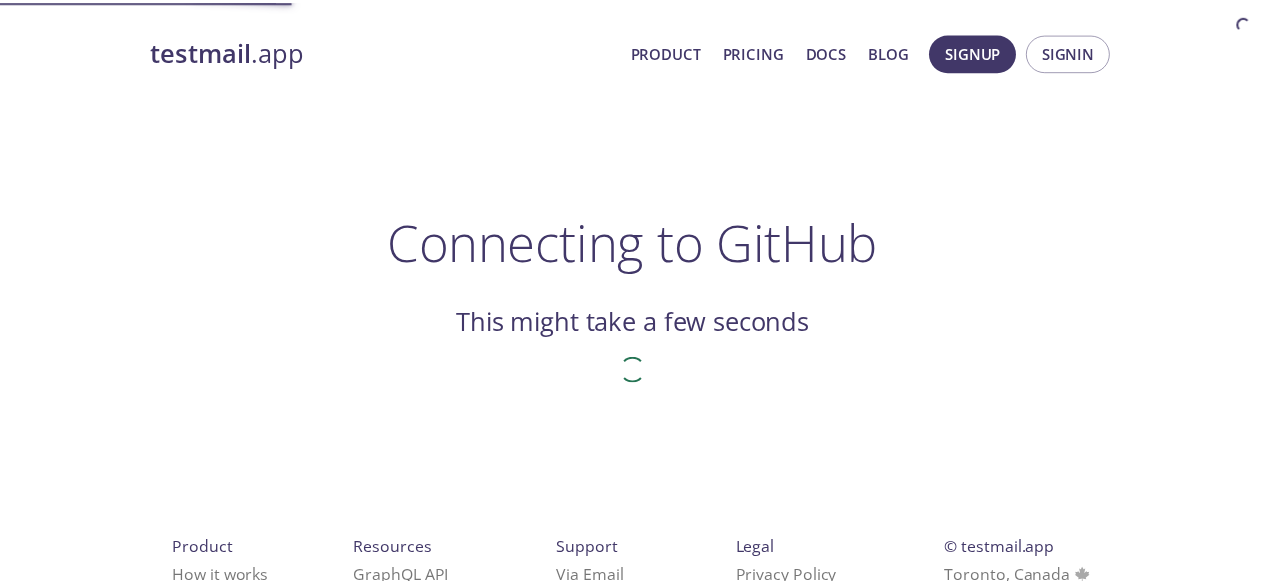 scroll, scrollTop: 0, scrollLeft: 0, axis: both 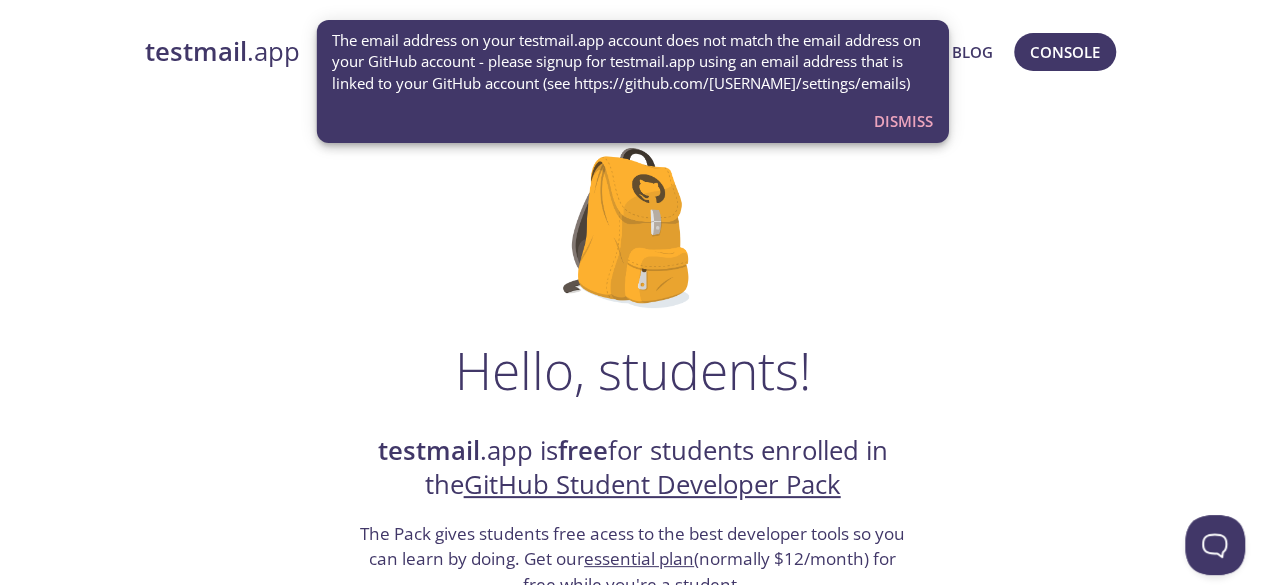 click on "Dismiss" at bounding box center [903, 121] 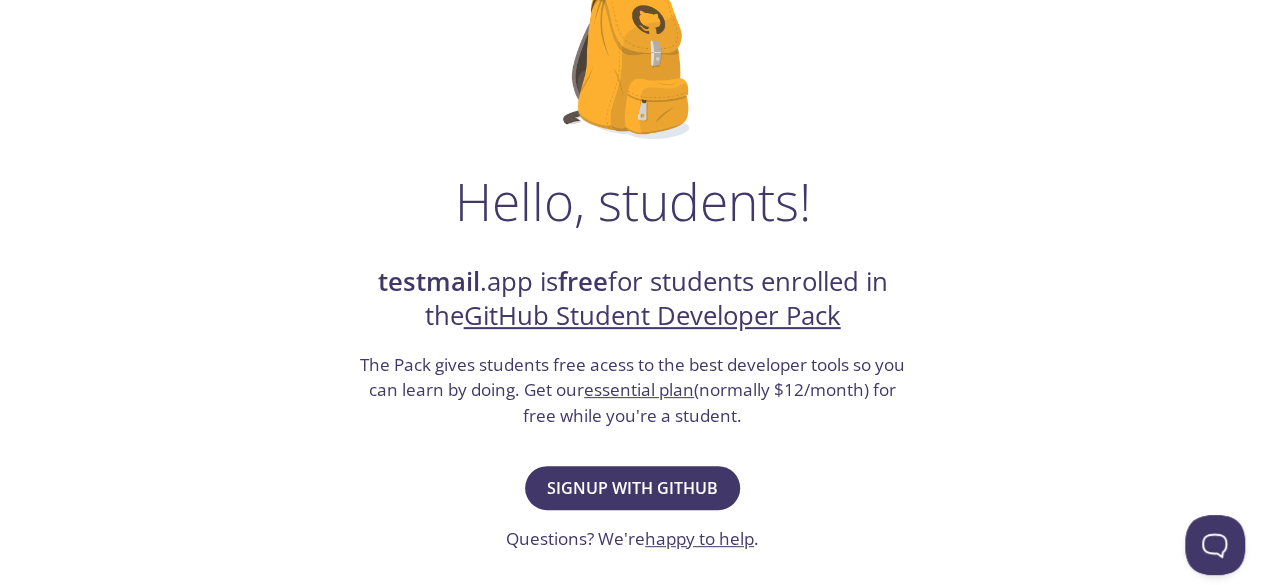 scroll, scrollTop: 150, scrollLeft: 0, axis: vertical 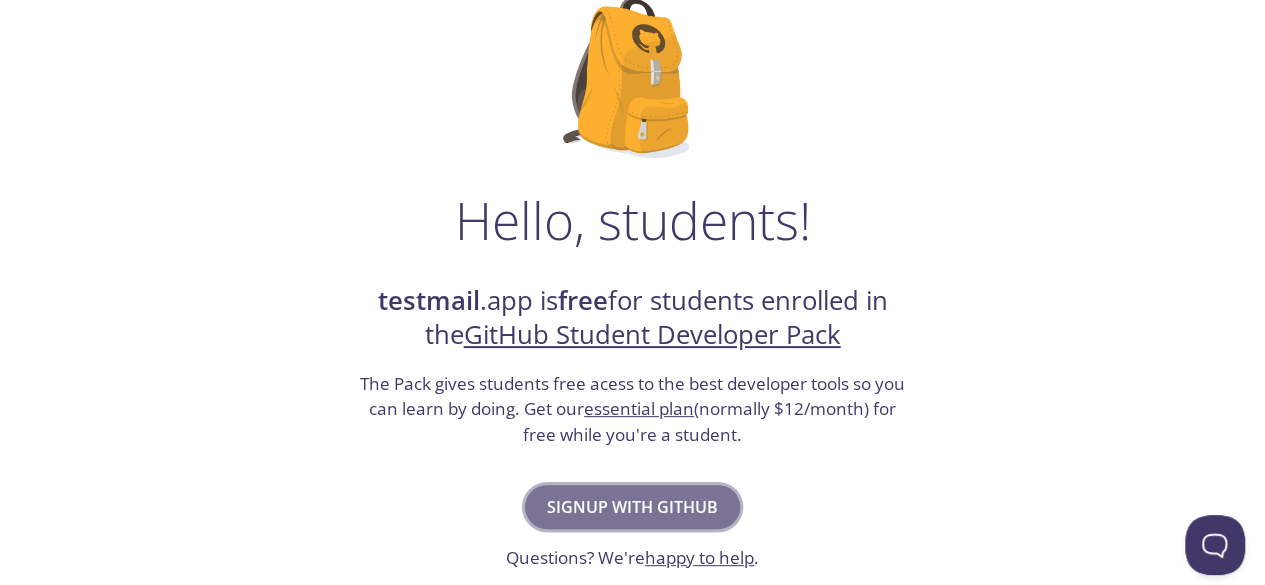 click on "Signup with GitHub" at bounding box center [632, 507] 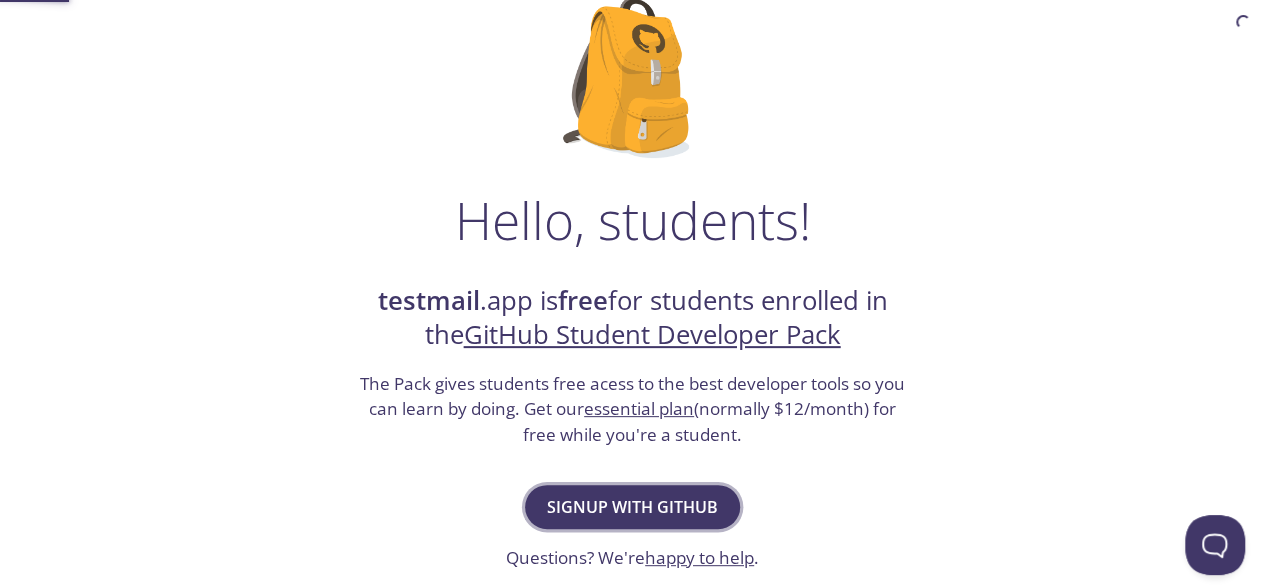 scroll, scrollTop: 0, scrollLeft: 0, axis: both 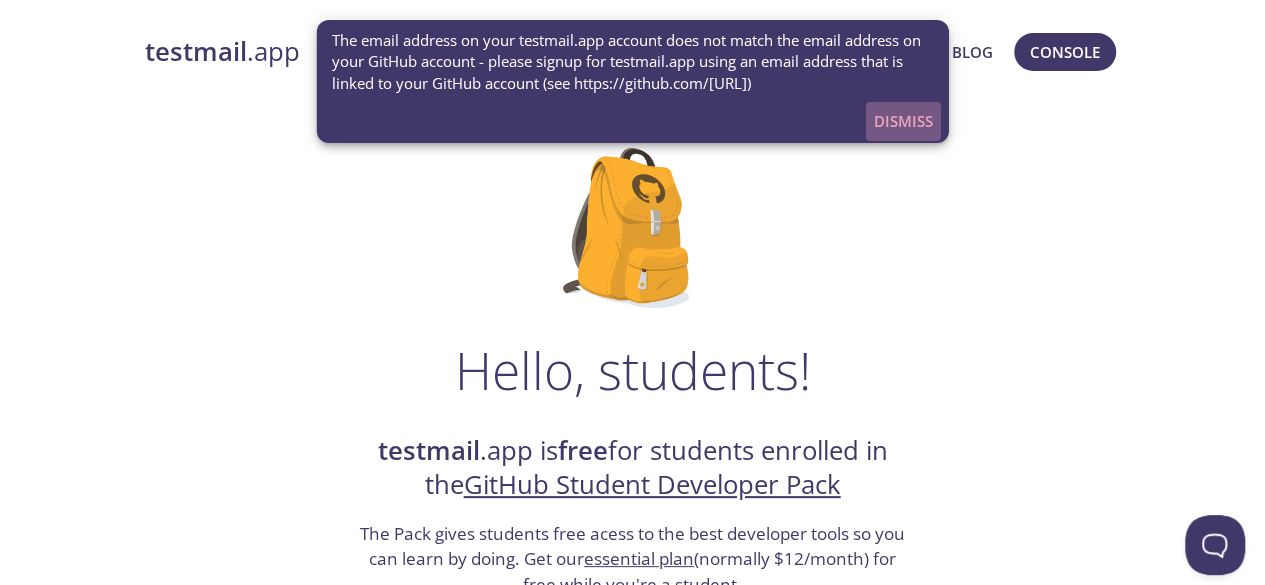 click on "Dismiss" at bounding box center (903, 121) 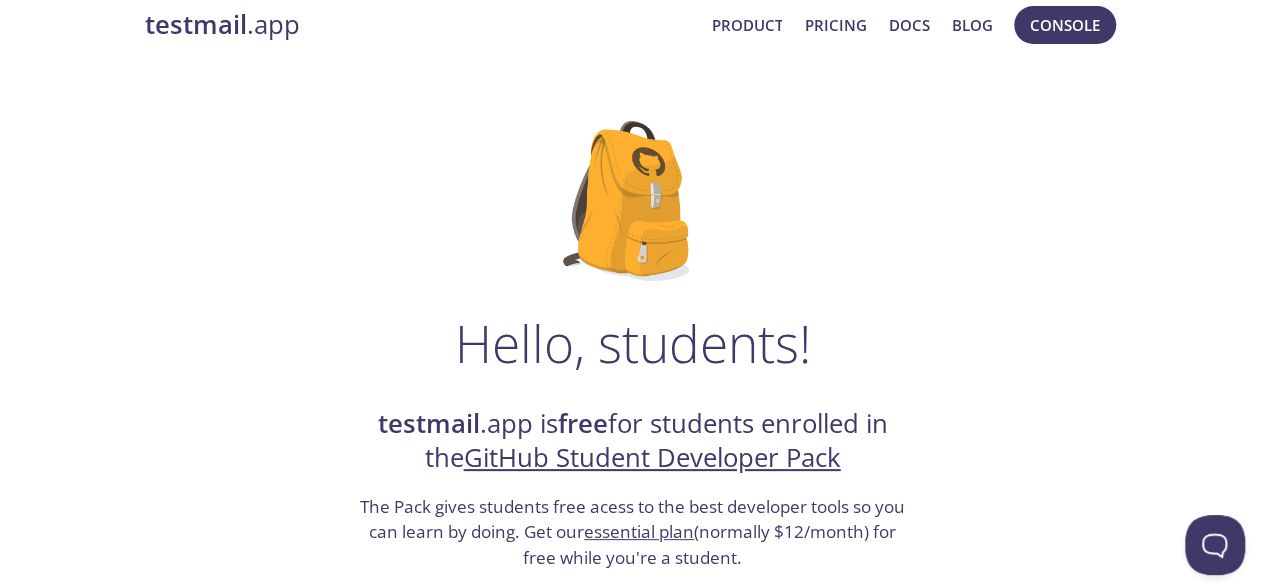 scroll, scrollTop: 0, scrollLeft: 0, axis: both 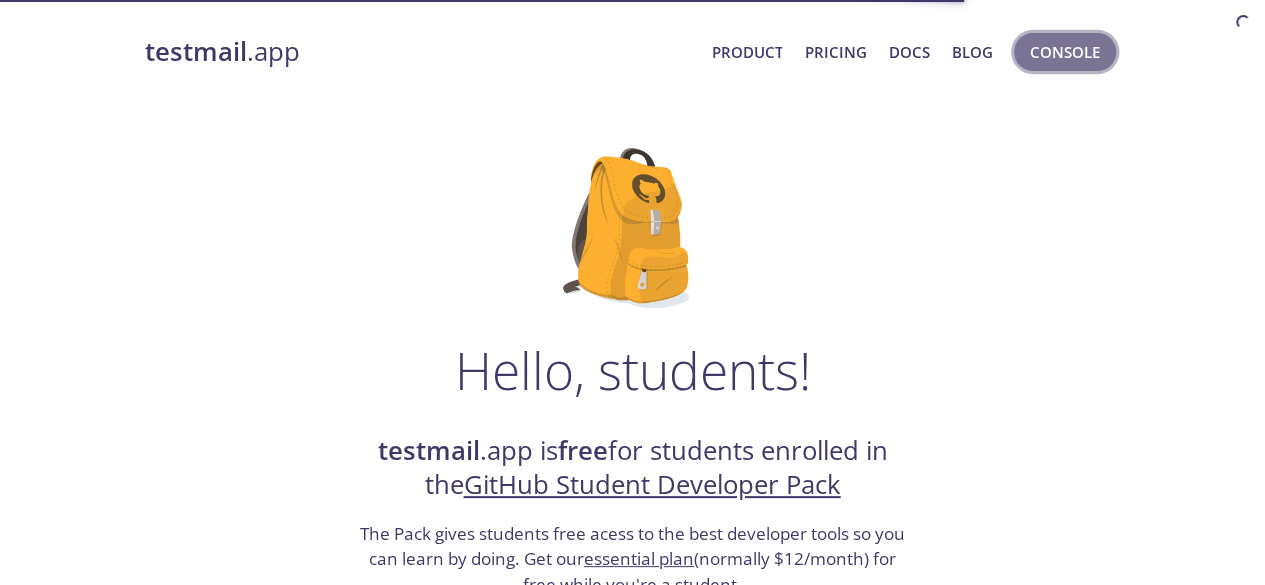 click on "Console" at bounding box center (1065, 52) 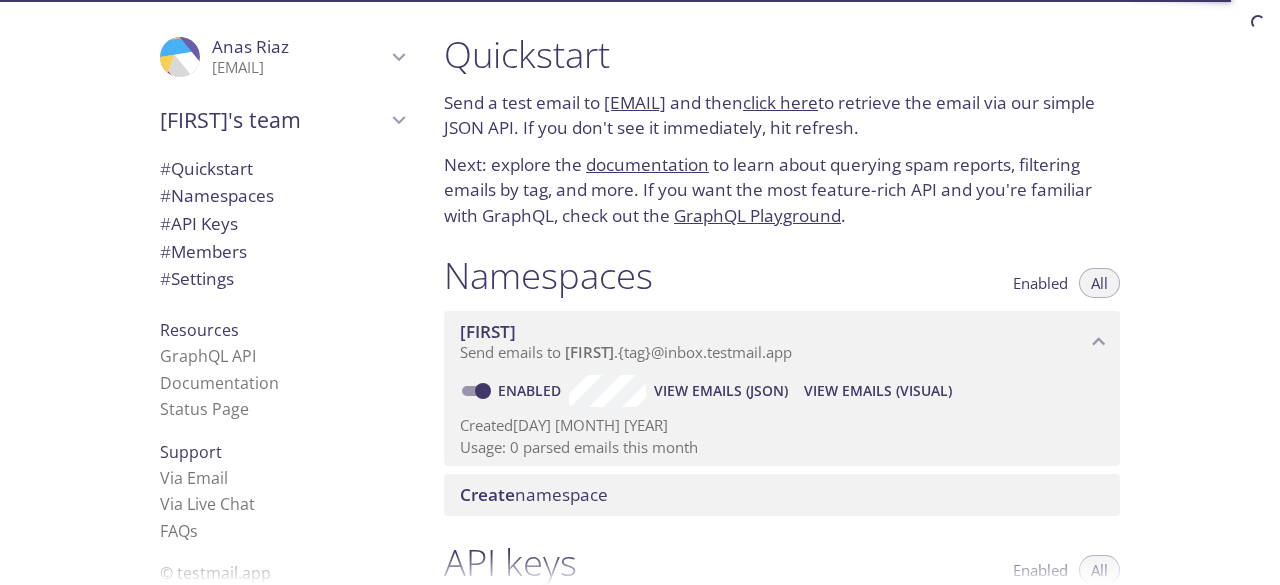 scroll, scrollTop: 9, scrollLeft: 0, axis: vertical 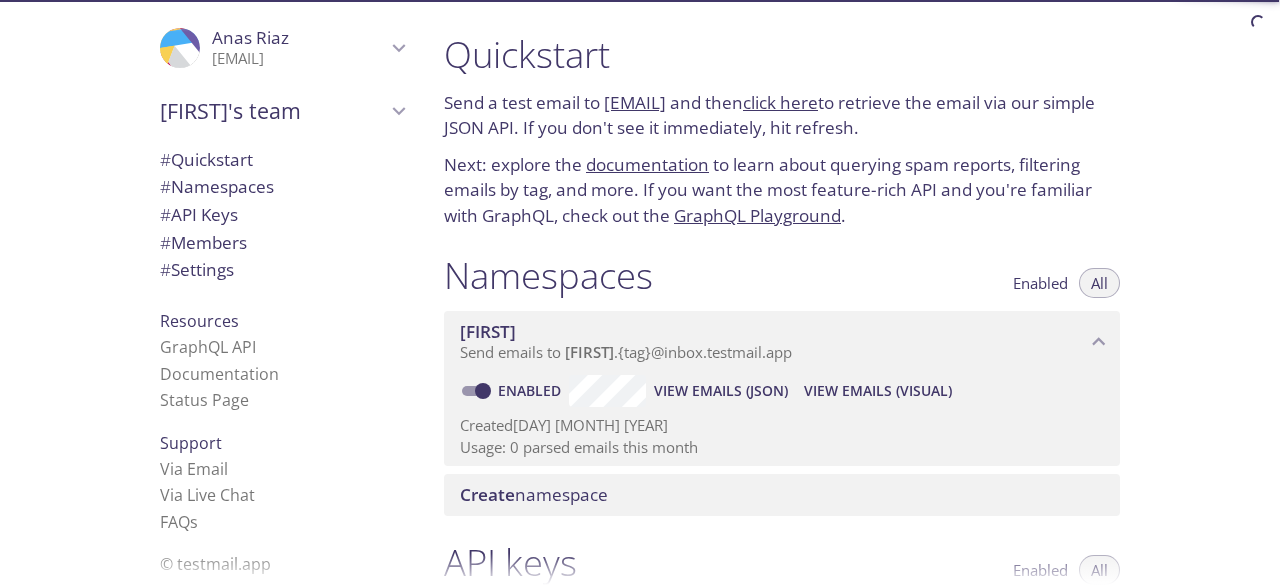 click on "#  Settings" at bounding box center [197, 269] 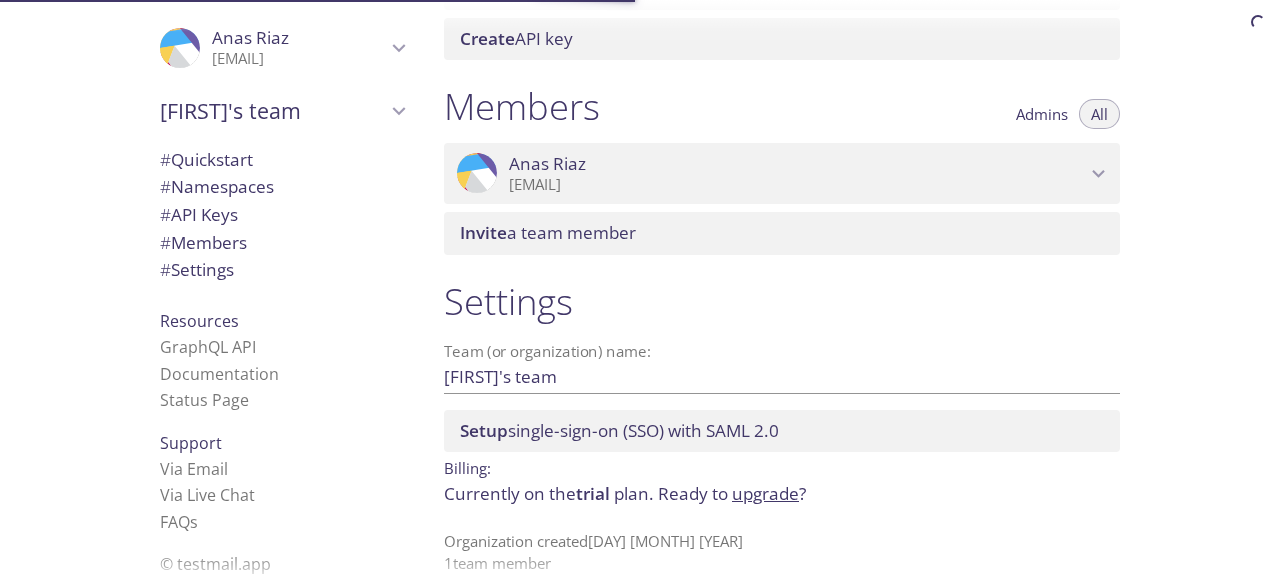 scroll, scrollTop: 836, scrollLeft: 0, axis: vertical 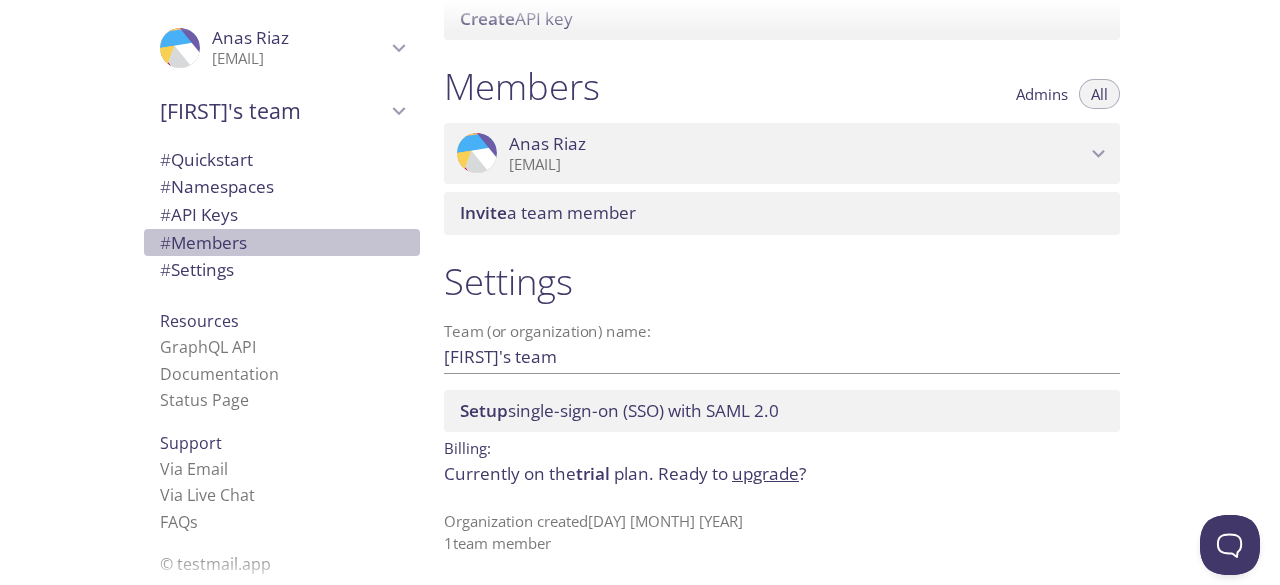 click on "#  Members" at bounding box center [282, 243] 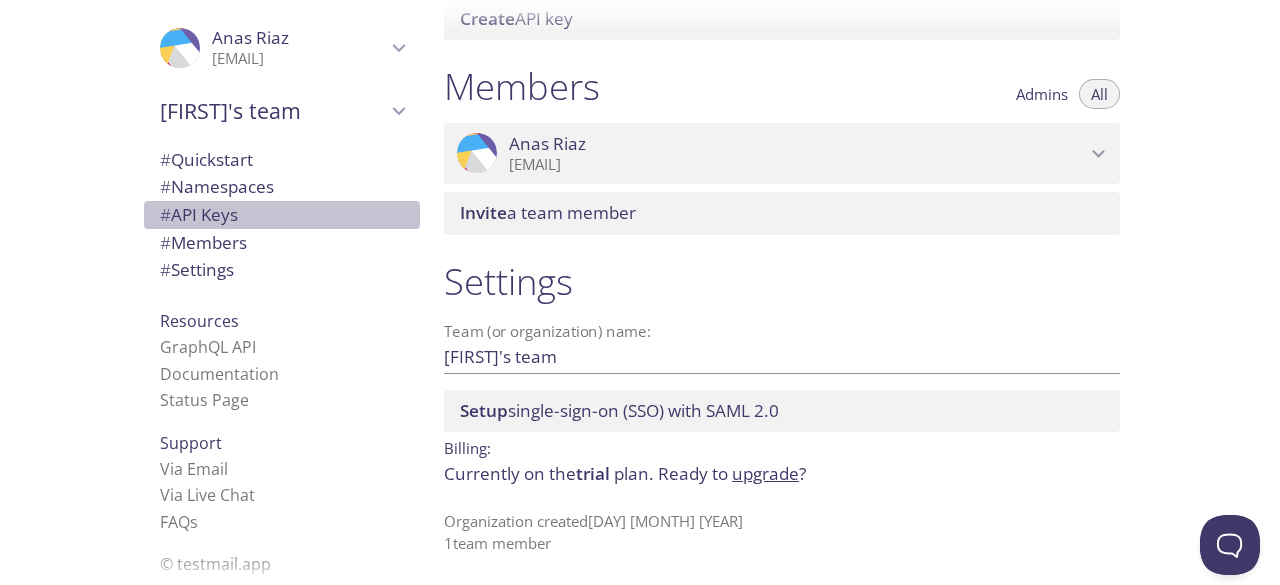 click on "#  API Keys" at bounding box center (199, 214) 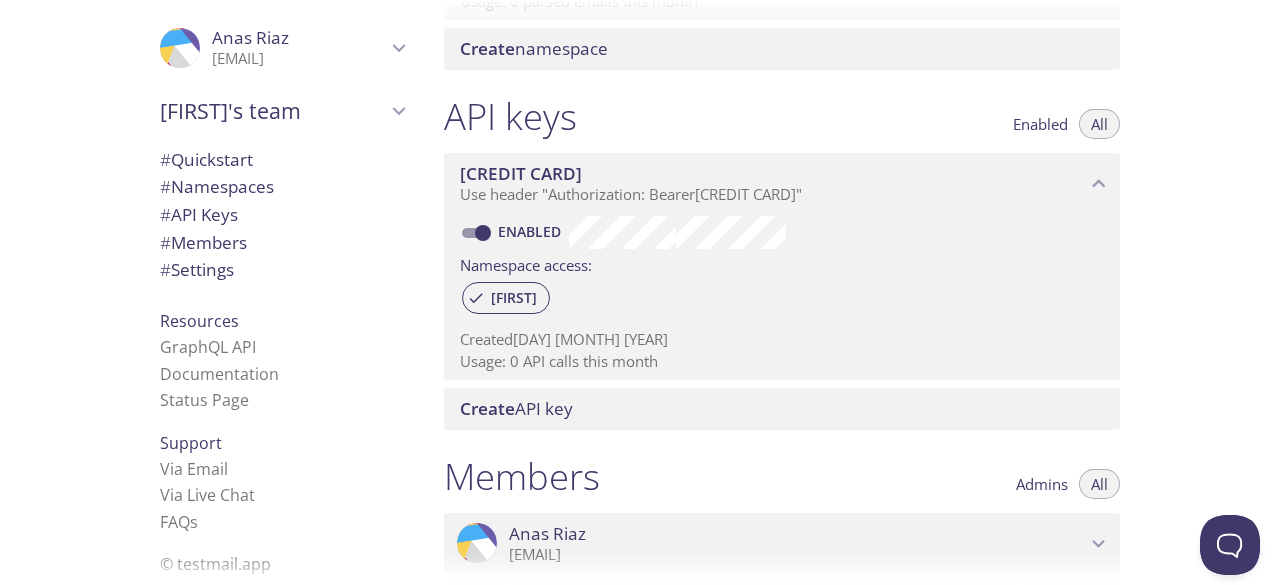 scroll, scrollTop: 444, scrollLeft: 0, axis: vertical 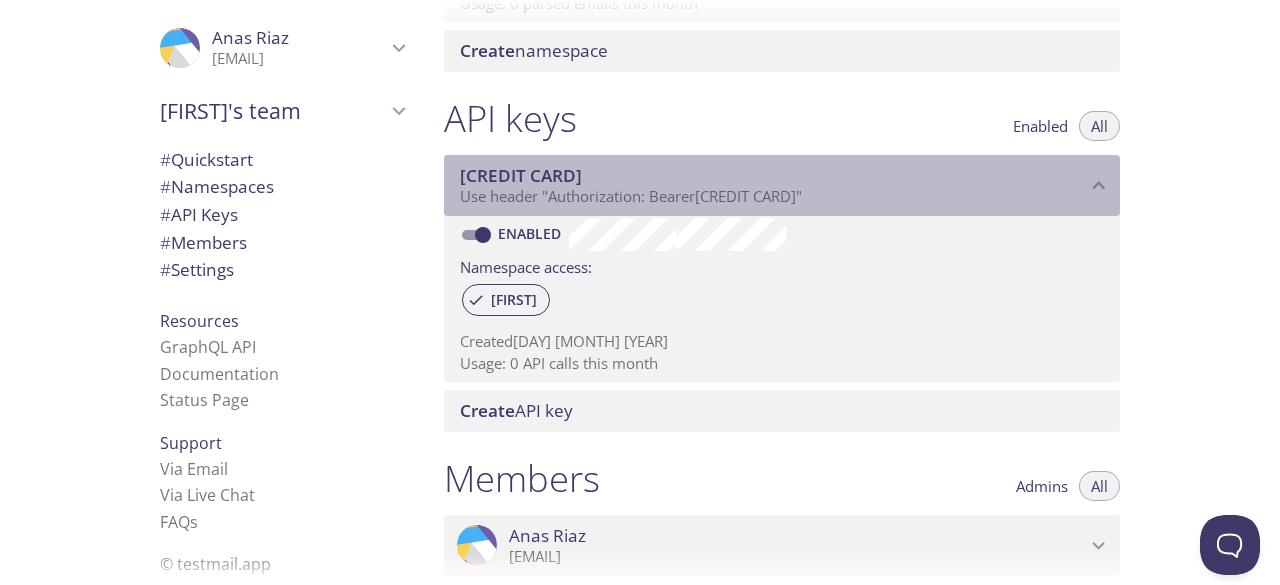 click on "[CREDIT CARD]" at bounding box center (521, 175) 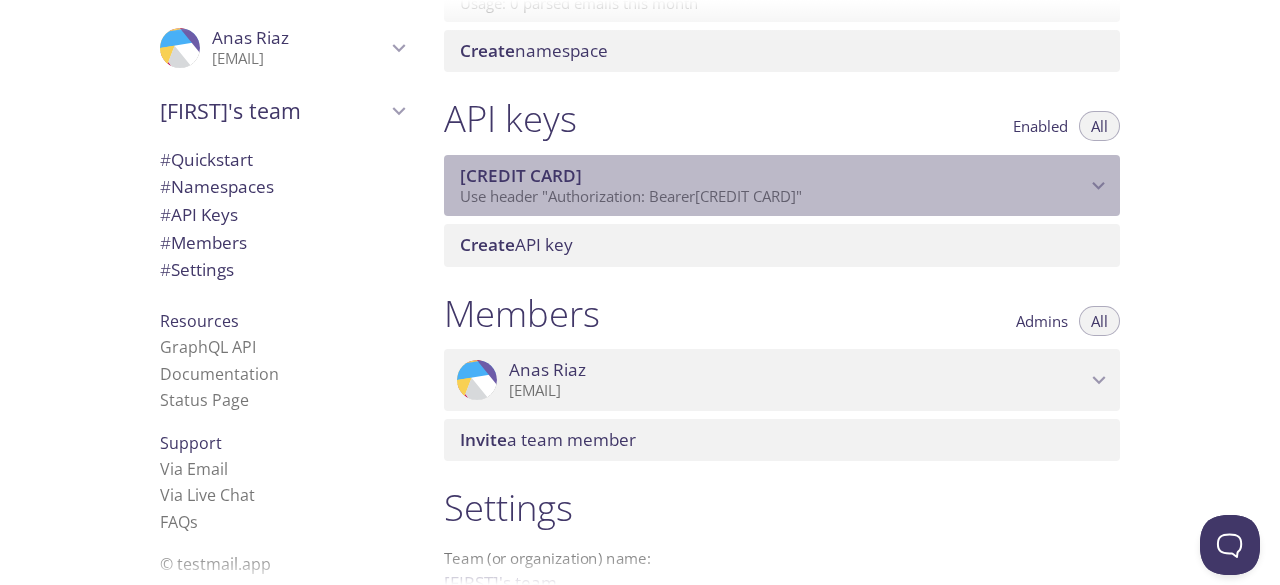 click on "[CREDIT CARD]" at bounding box center [521, 175] 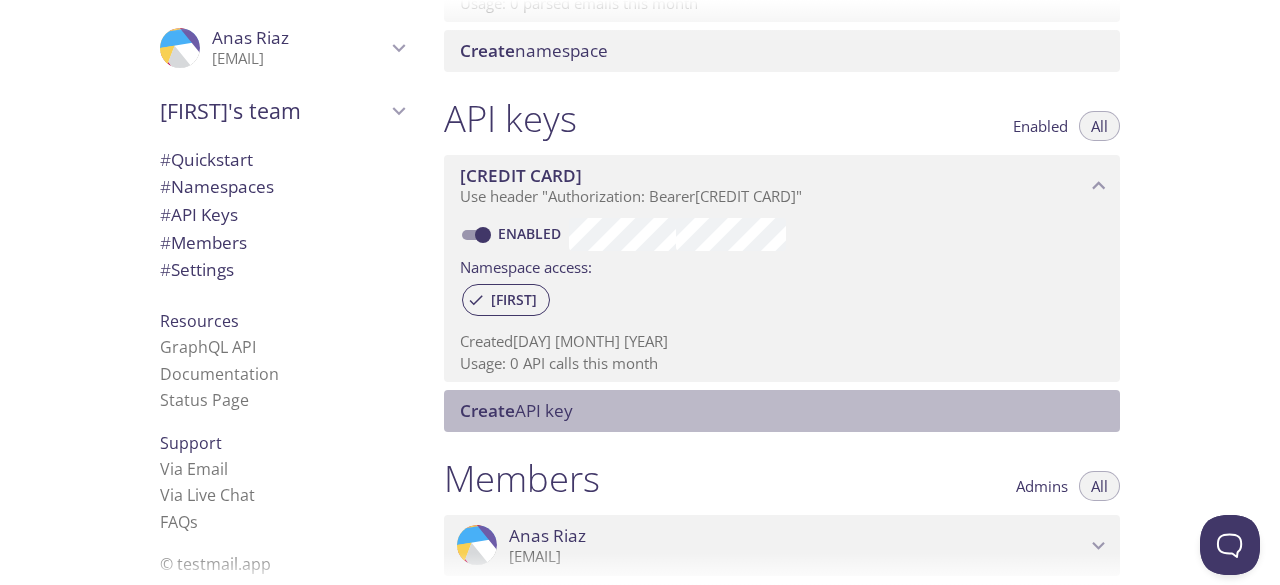 click on "Create" at bounding box center [487, 410] 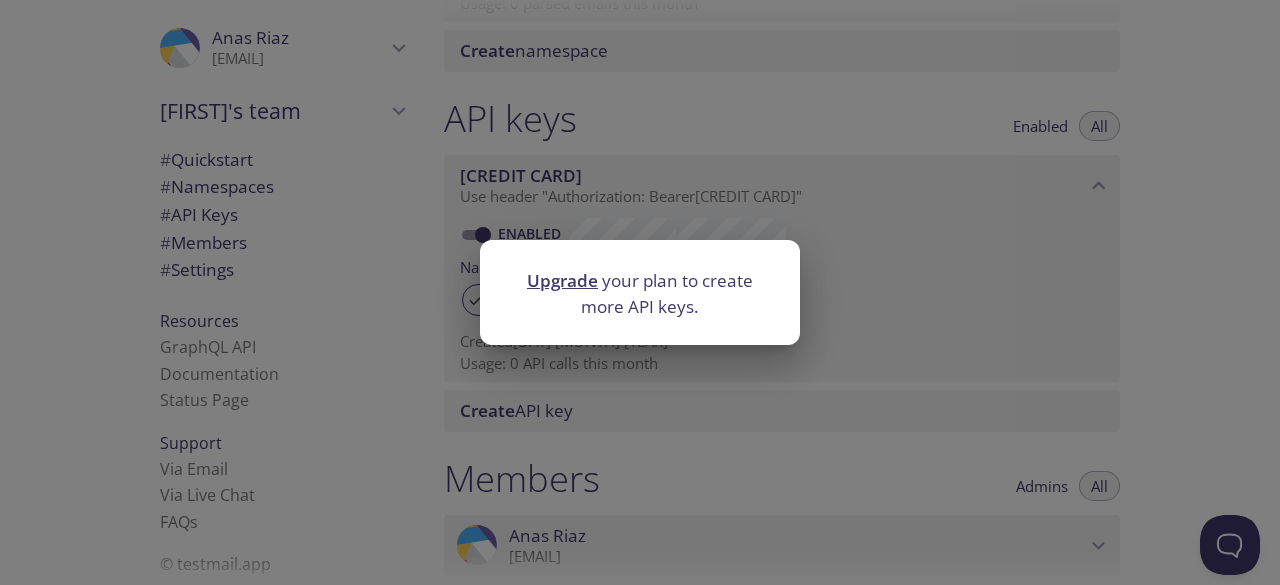 click on "Upgrade   your plan to create more API keys." at bounding box center [640, 292] 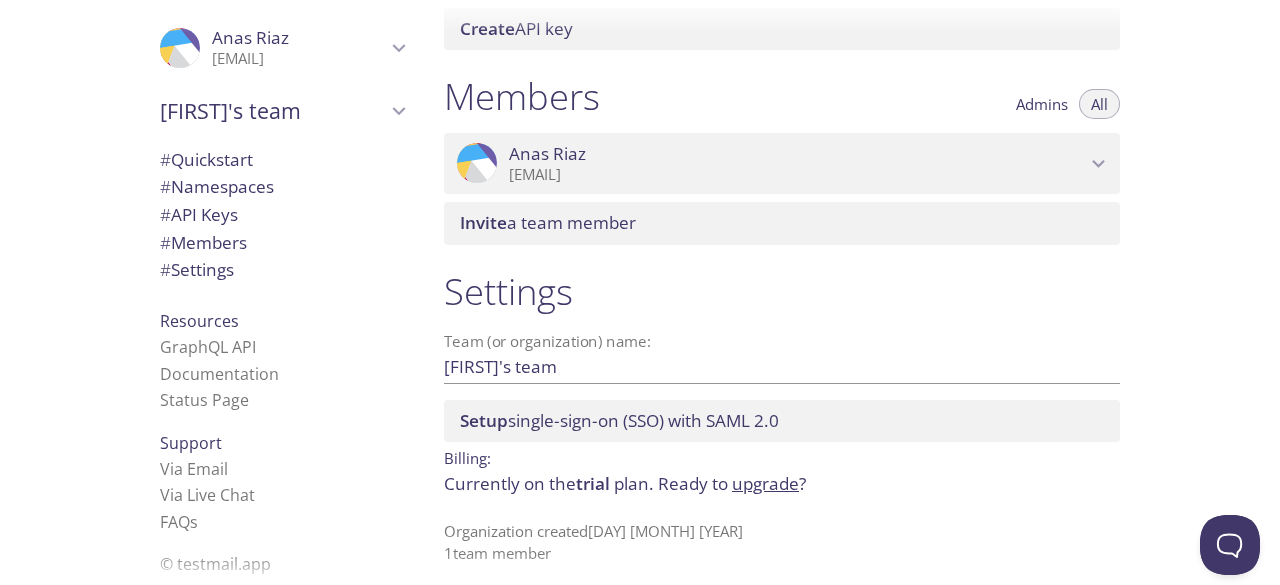 scroll, scrollTop: 836, scrollLeft: 0, axis: vertical 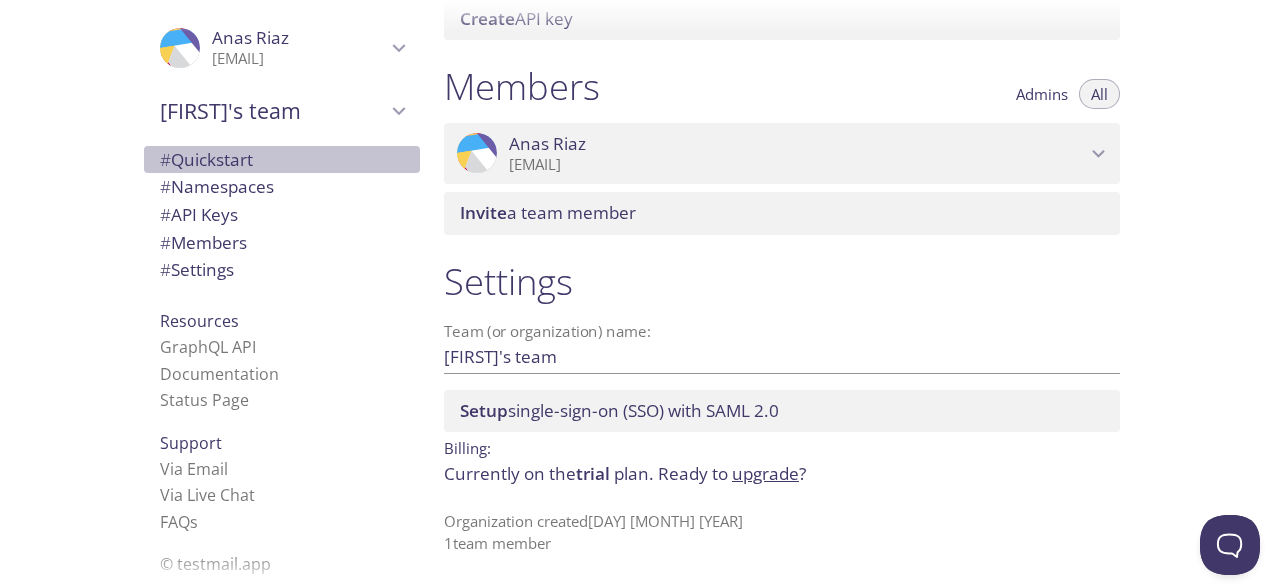 click on "#  Quickstart" at bounding box center [206, 159] 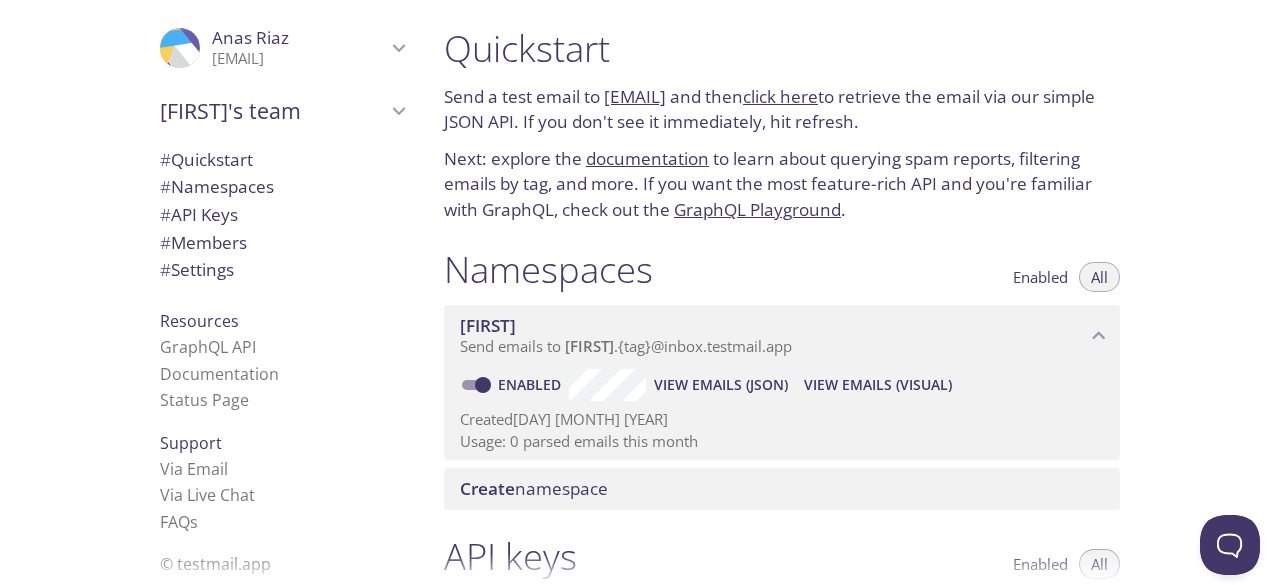 scroll, scrollTop: 0, scrollLeft: 0, axis: both 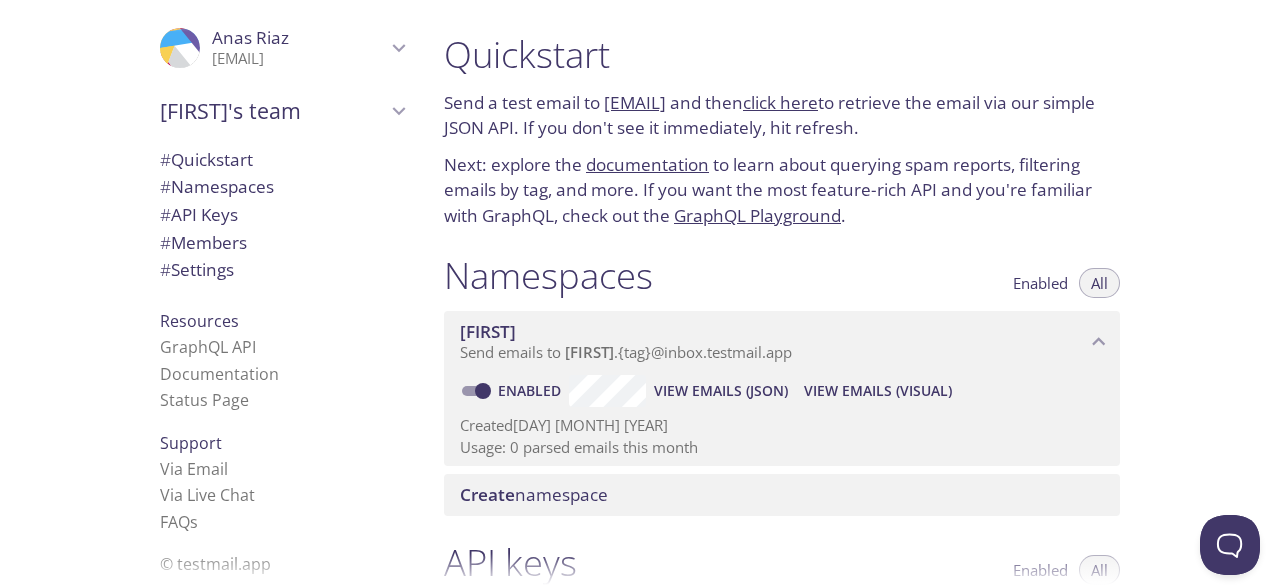 click on "click here" at bounding box center [780, 102] 